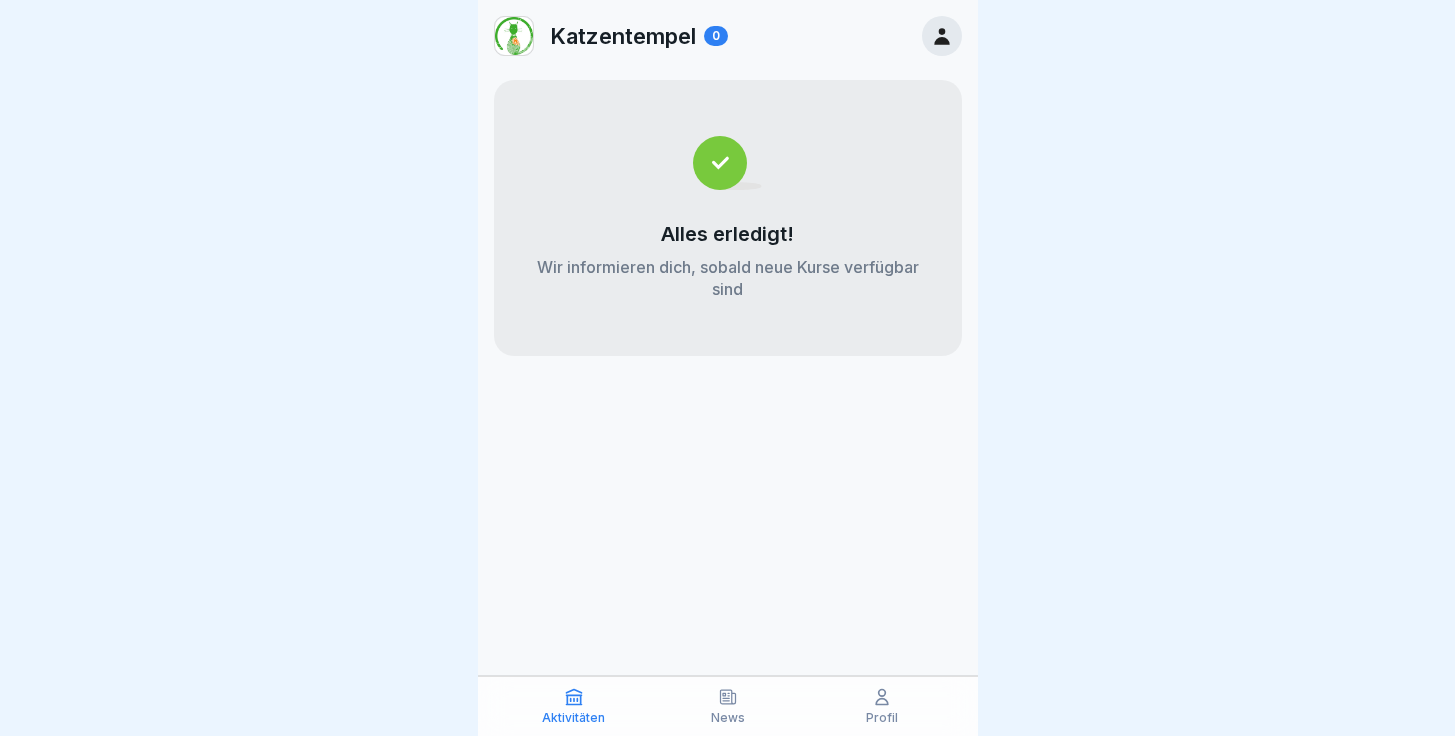 scroll, scrollTop: 0, scrollLeft: 0, axis: both 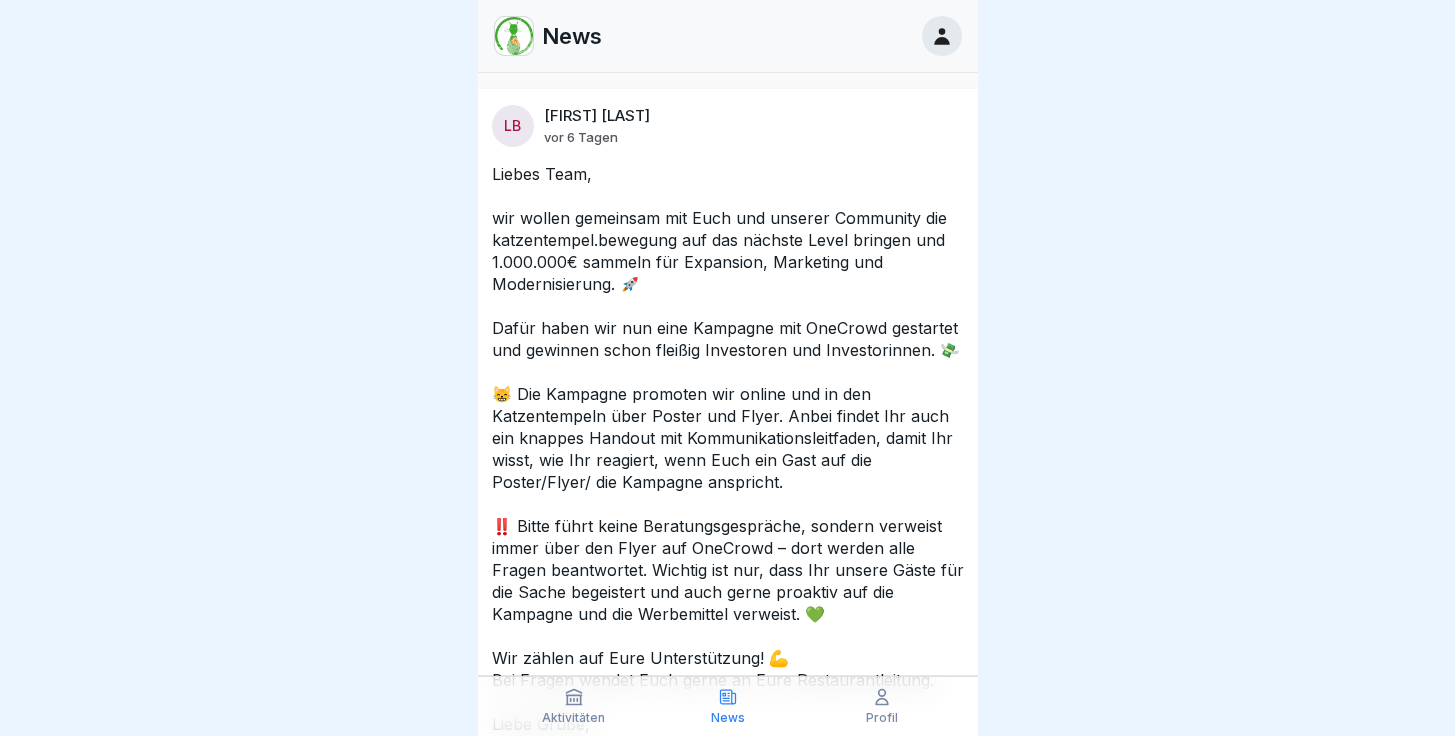 click 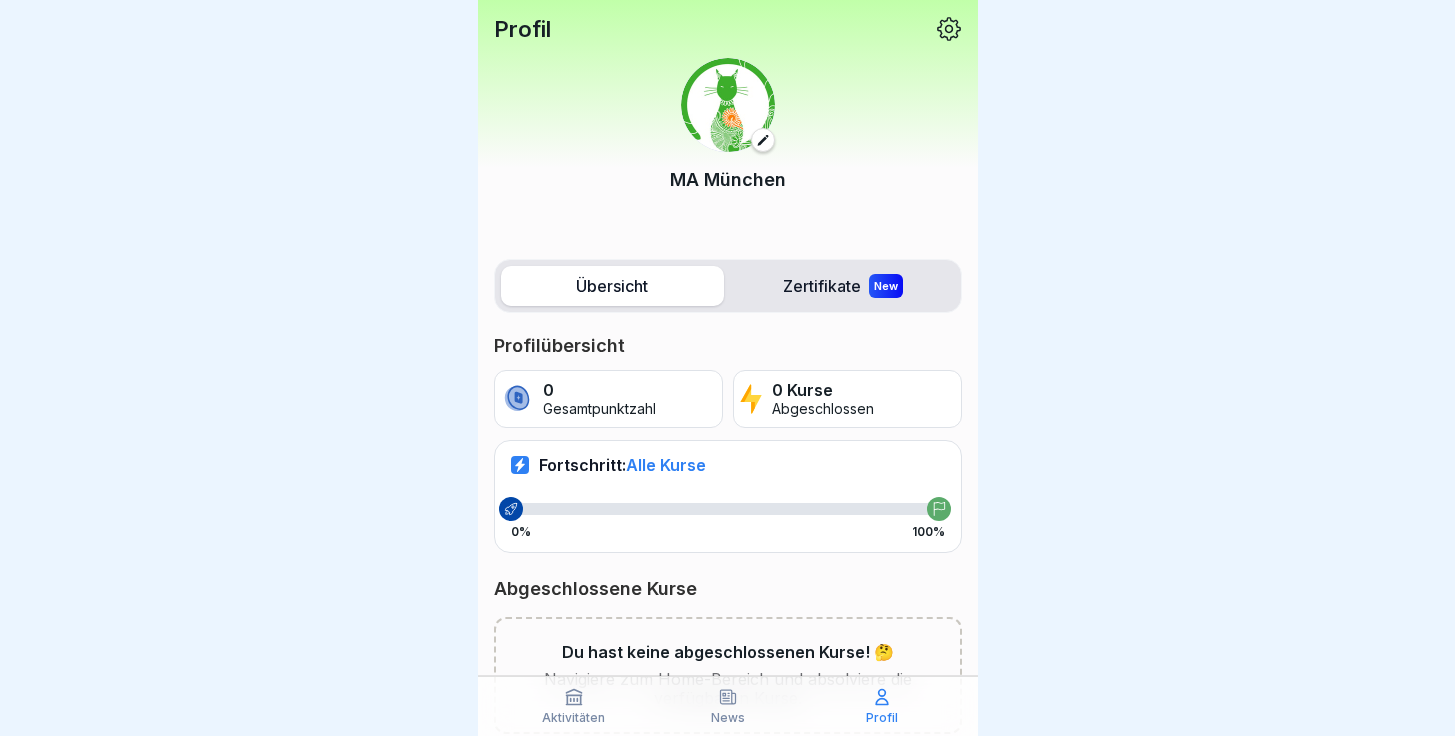 scroll, scrollTop: 0, scrollLeft: 0, axis: both 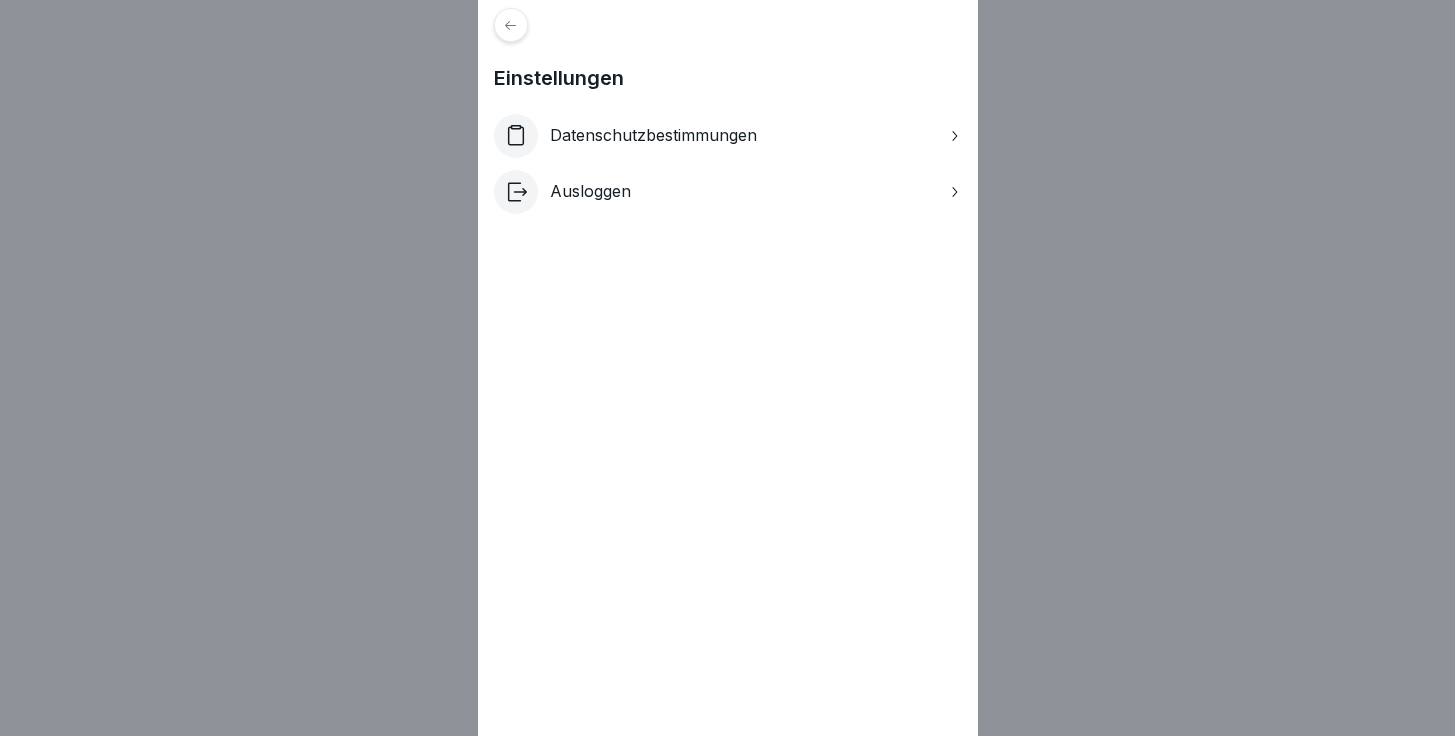 click 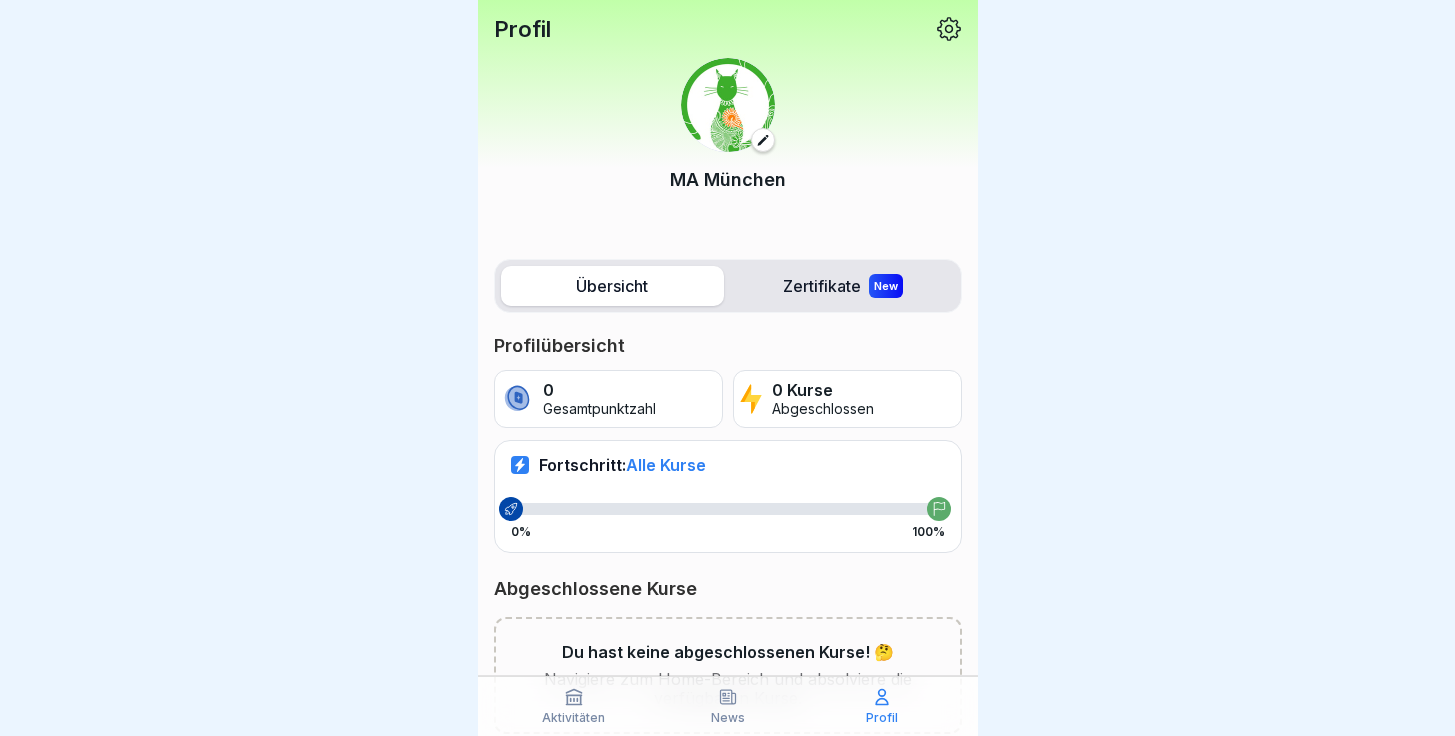 scroll, scrollTop: 0, scrollLeft: 0, axis: both 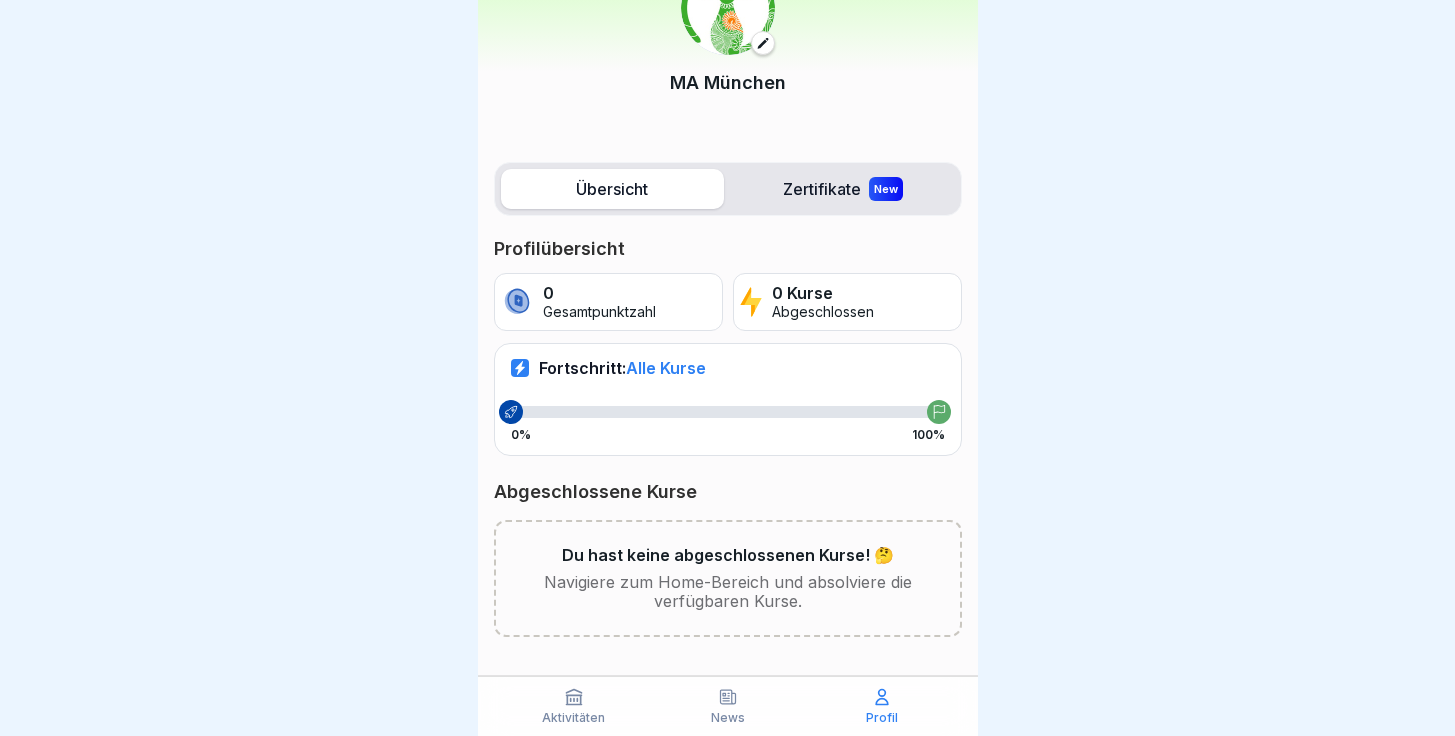 click on "Du hast keine abgeschlossenen Kurse! 🤔 Navigiere zum Home-Bereich und absolviere die verfügbaren Kurse." at bounding box center (728, 579) 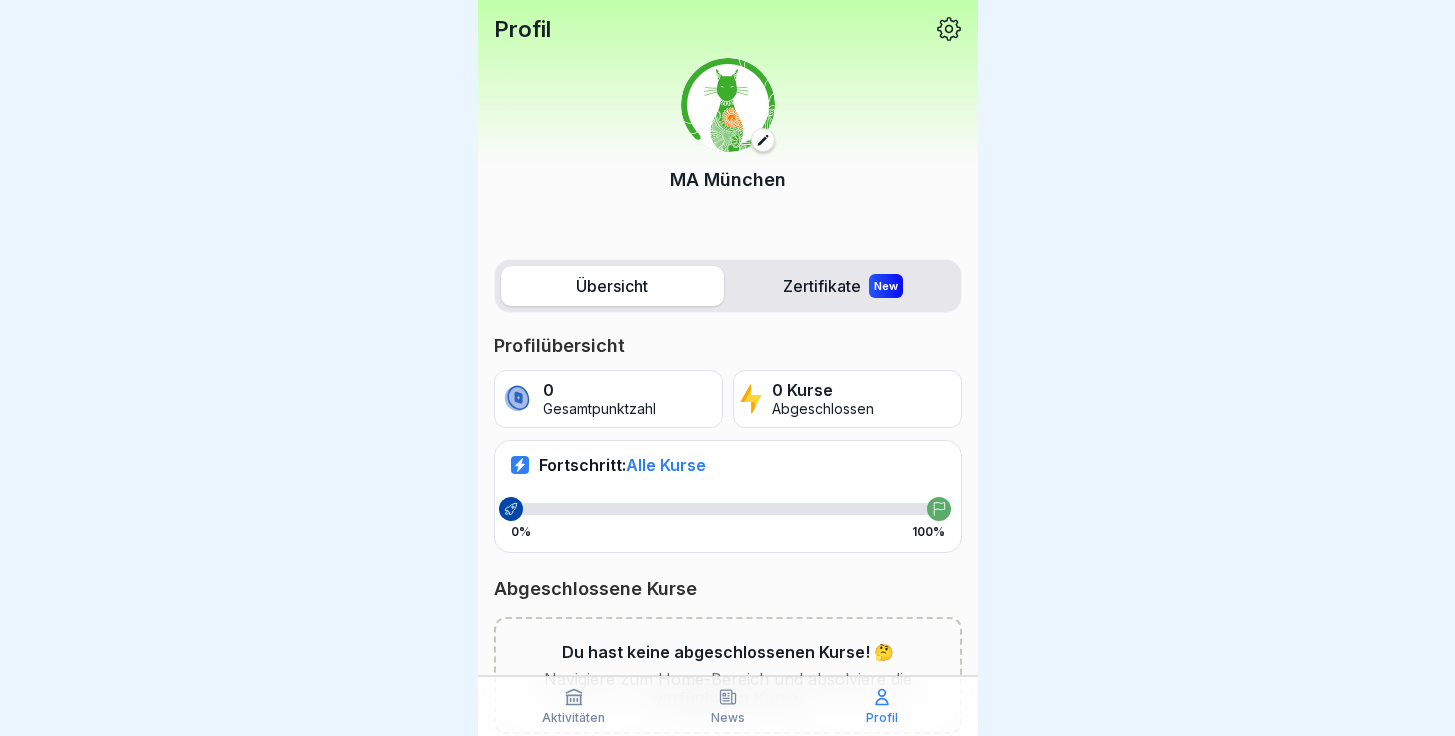 scroll, scrollTop: 0, scrollLeft: 0, axis: both 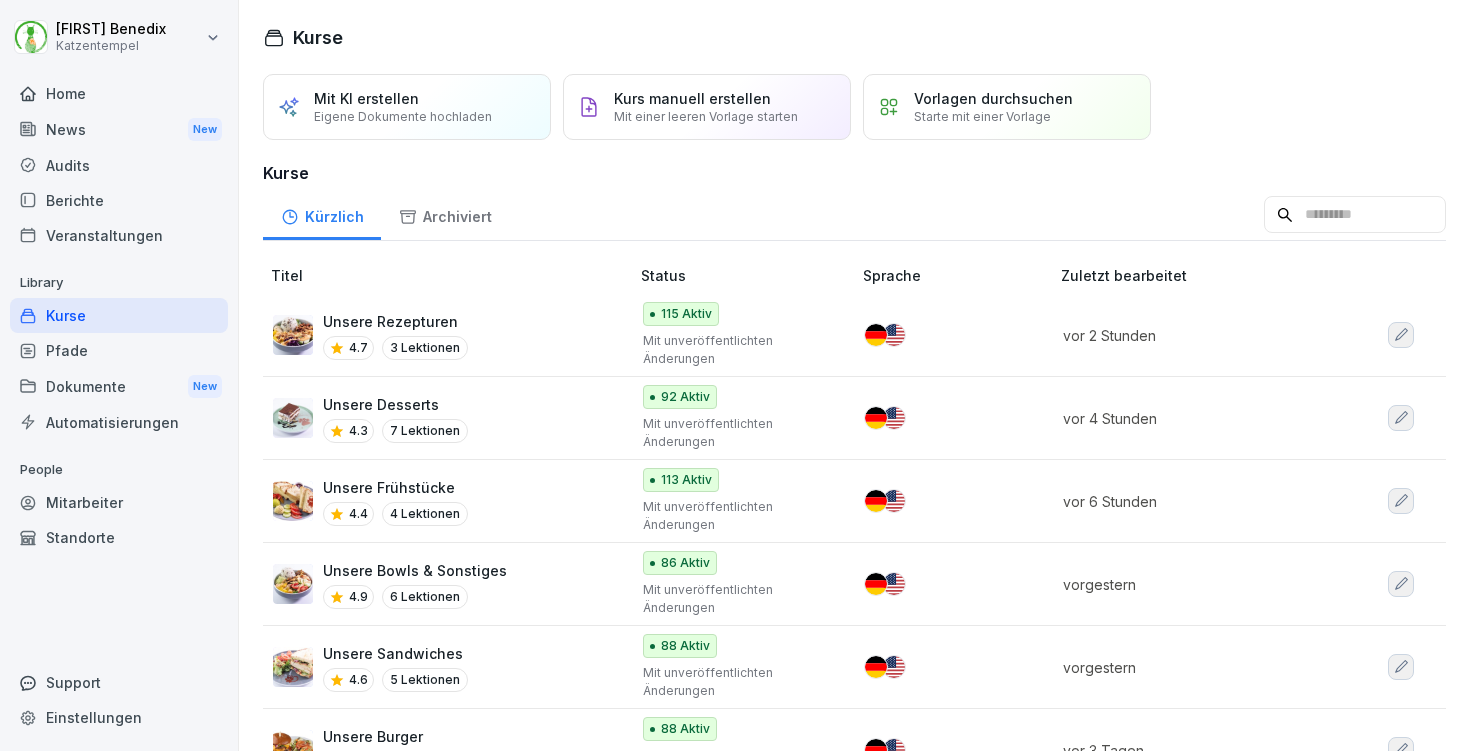 click on "Audits" at bounding box center [119, 165] 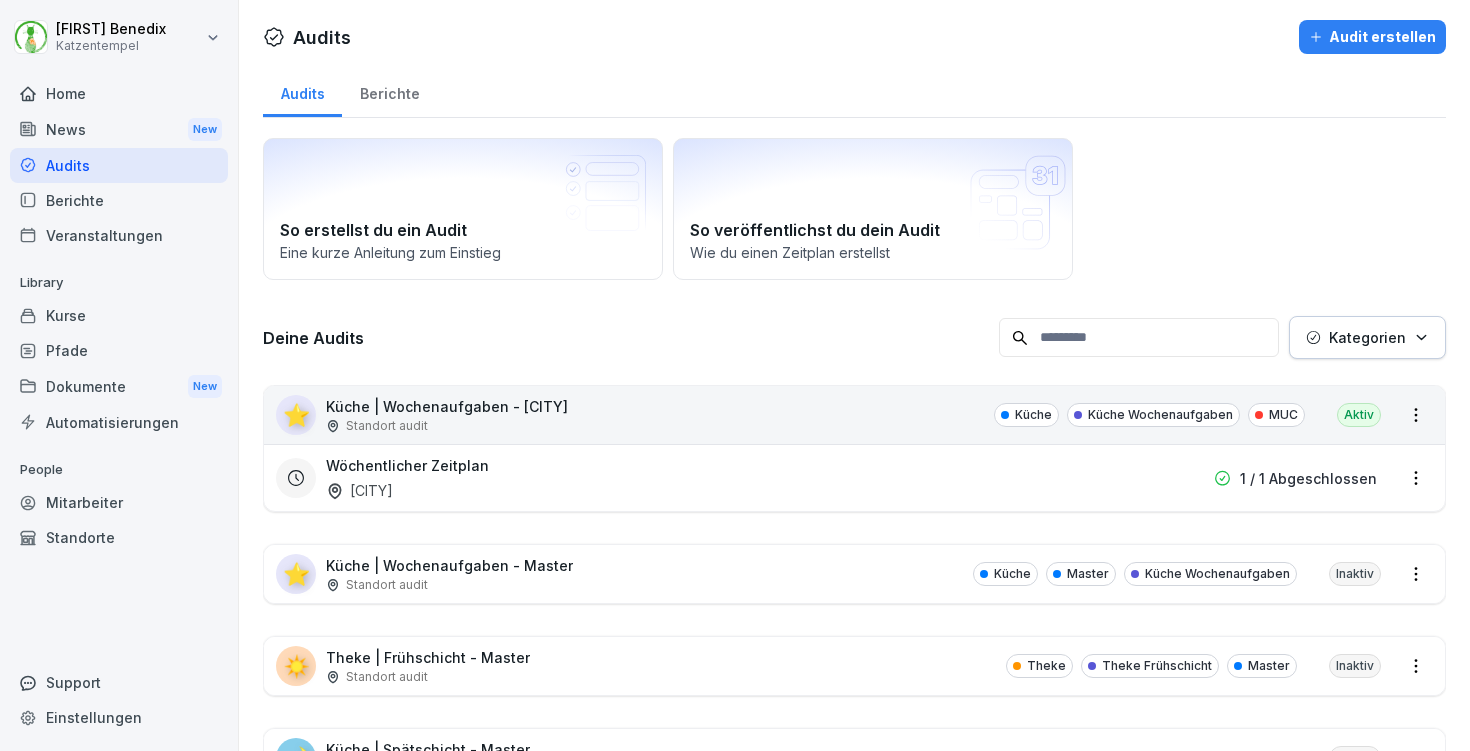 scroll, scrollTop: 0, scrollLeft: 0, axis: both 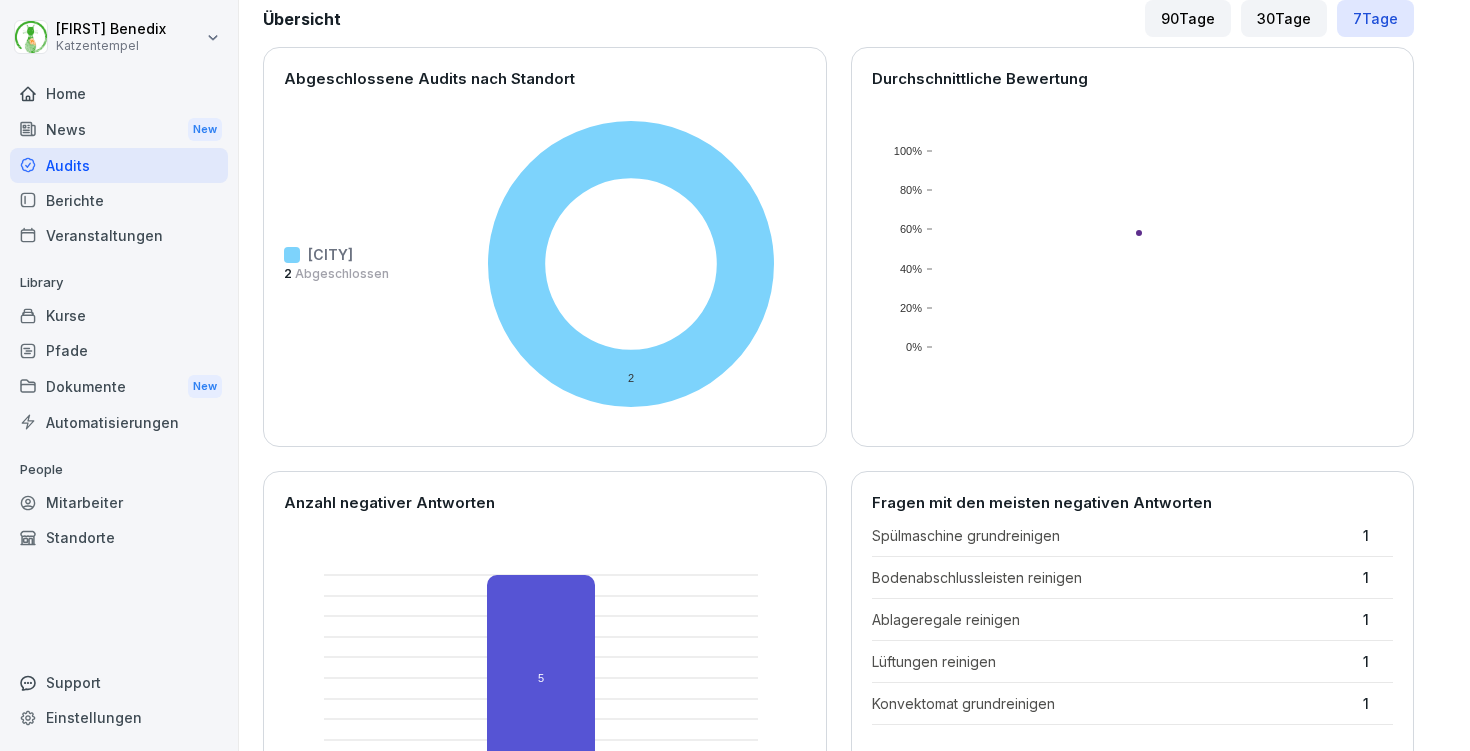 click on "Spülmaschine grundreinigen 1 Bodenabschlussleisten reinigen 1 Ablageregale reinigen 1 Lüftungen reinigen 1 Konvektomat grundreinigen 1" at bounding box center [1133, 625] 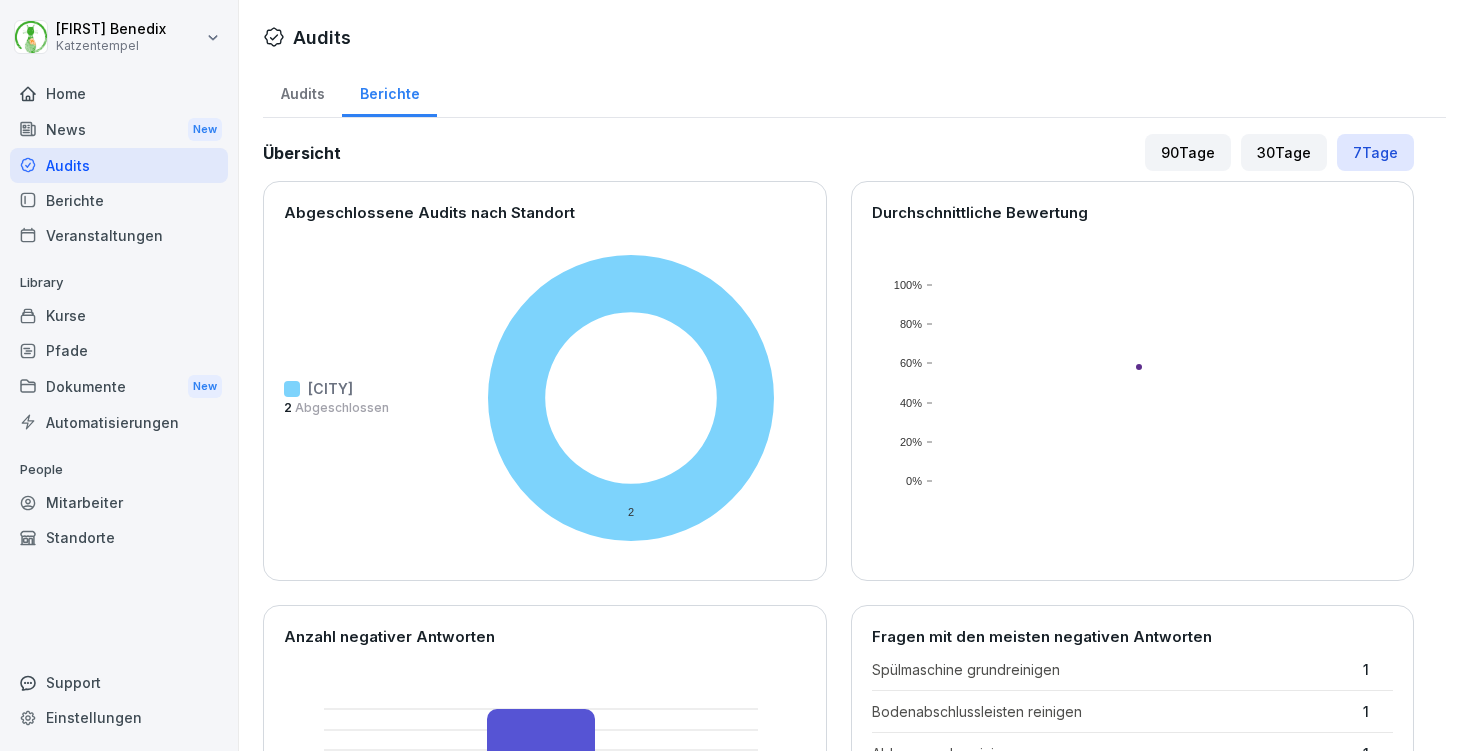 scroll, scrollTop: 0, scrollLeft: 0, axis: both 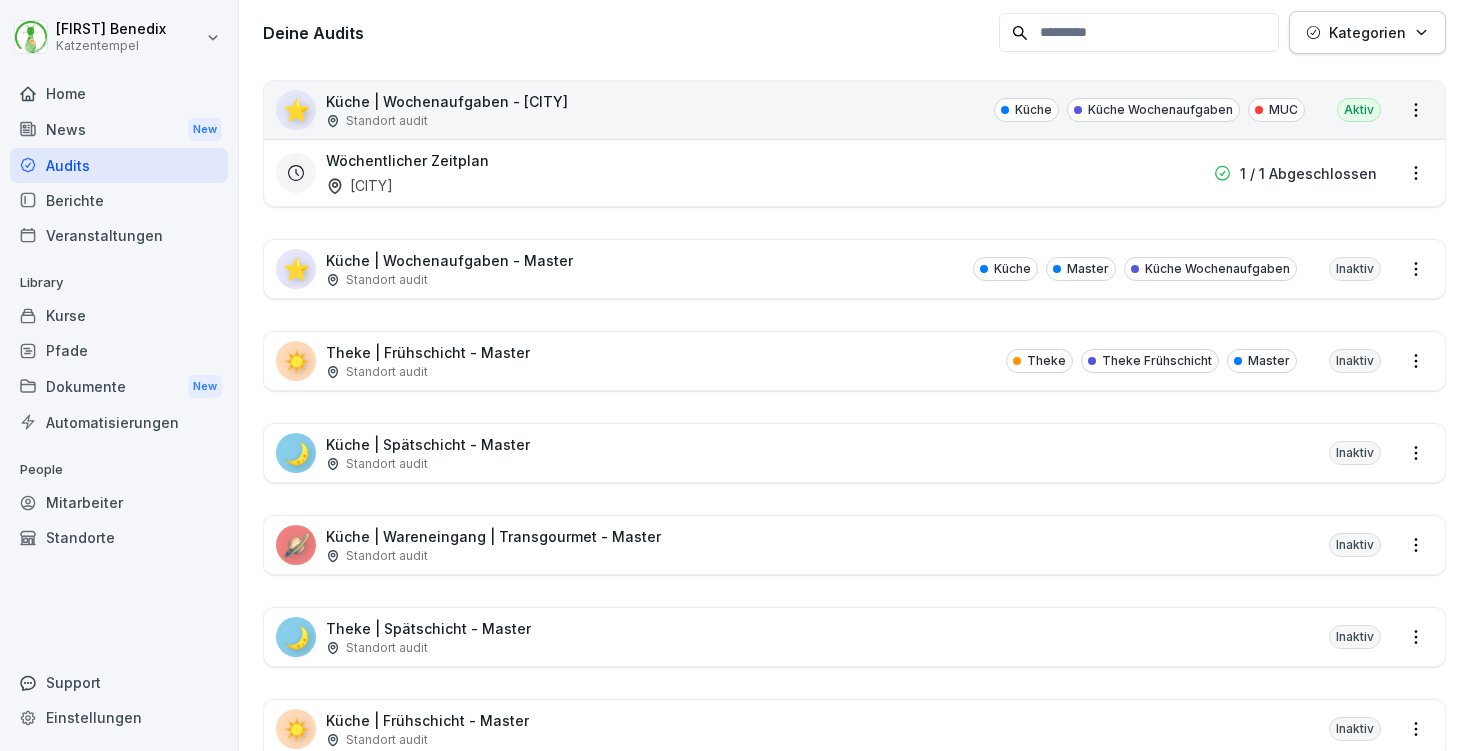 click on "☀️ Theke | Frühschicht - Master Standort audit Theke Theke Frühschicht Master Inaktiv" at bounding box center (854, 361) 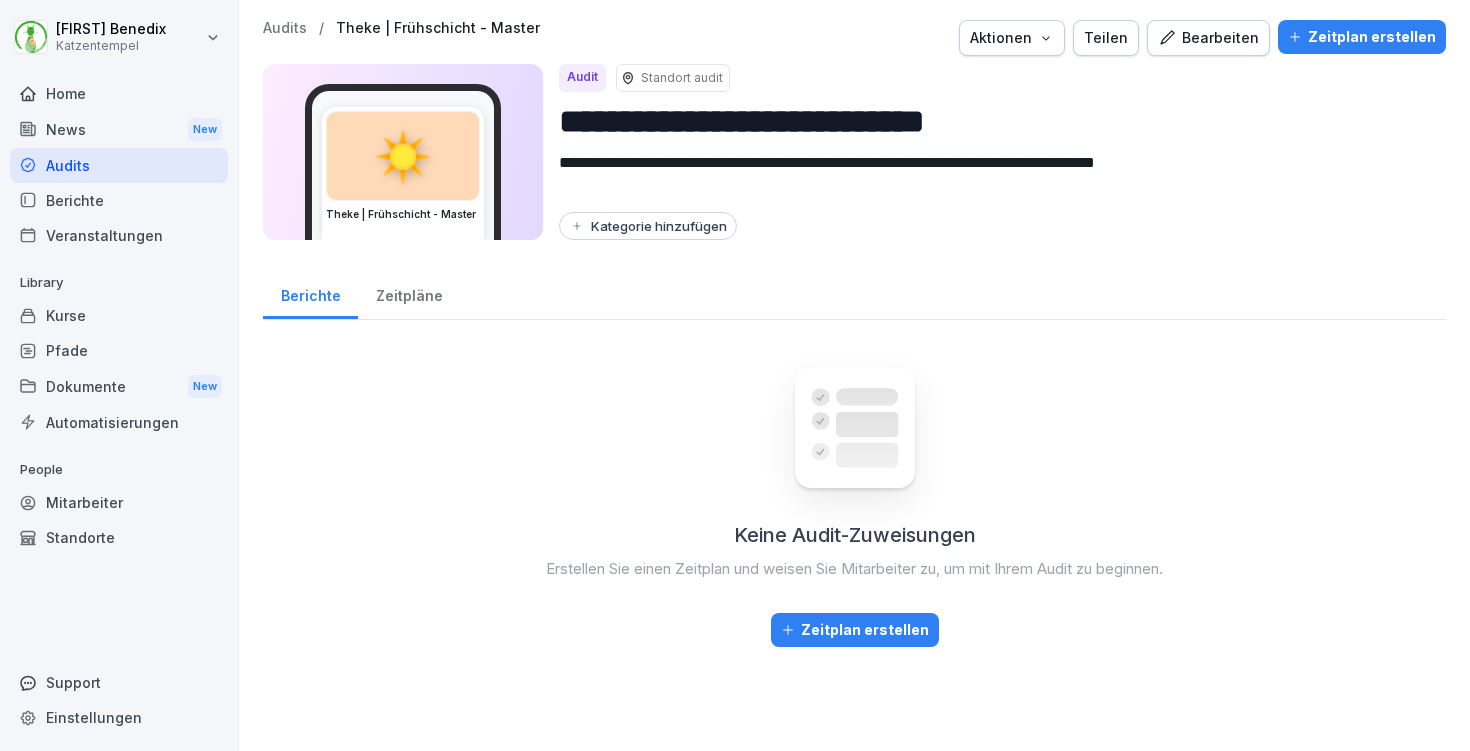 scroll, scrollTop: 0, scrollLeft: 0, axis: both 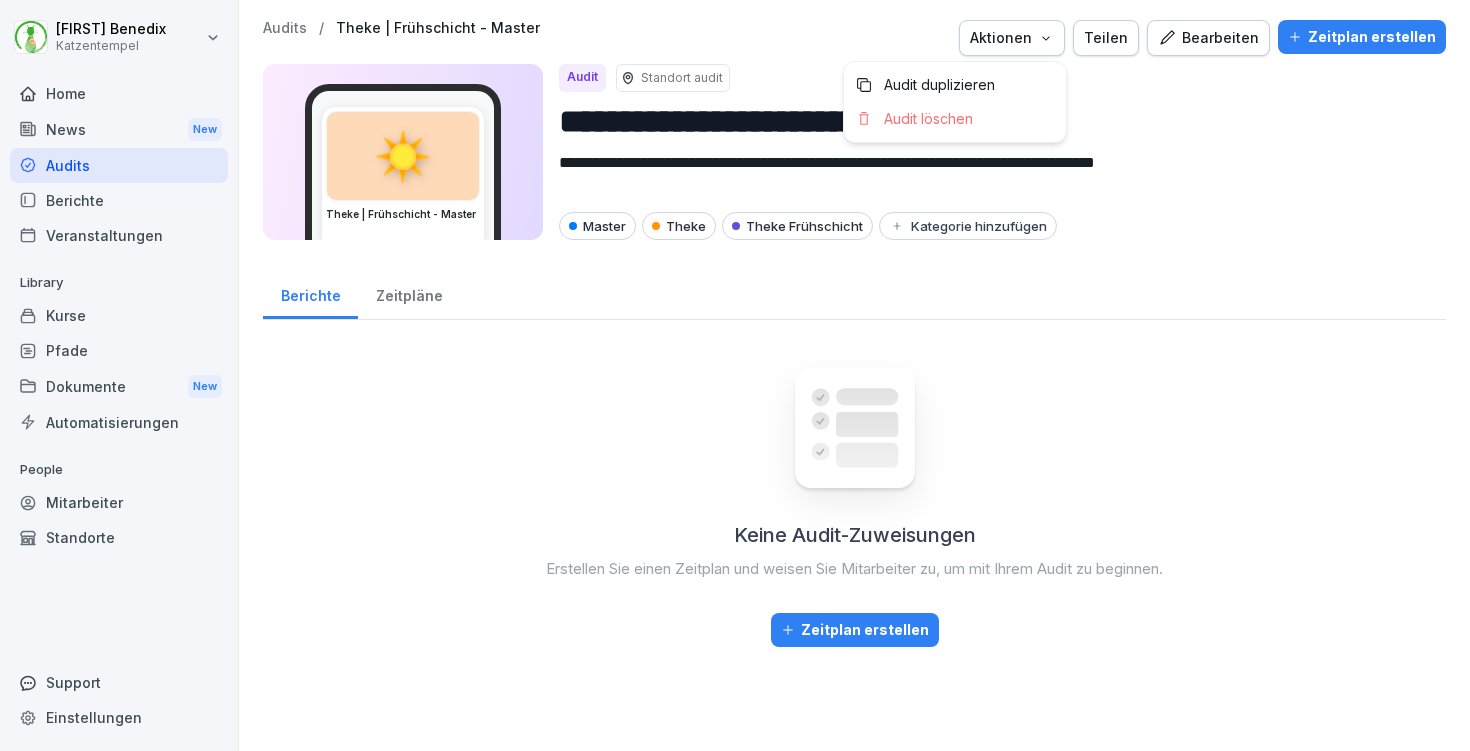 click on "Aktionen" at bounding box center (1012, 38) 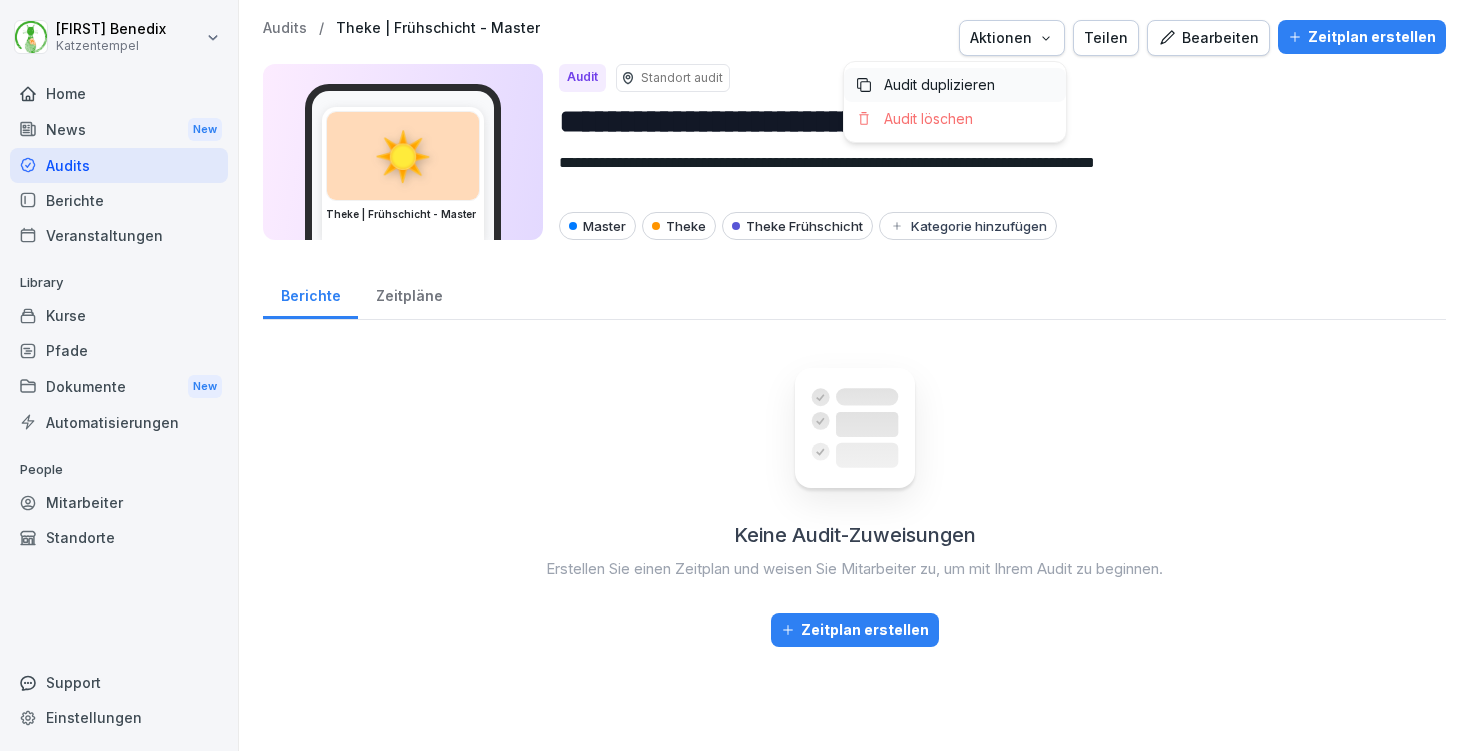 click on "Audit duplizieren" at bounding box center [955, 85] 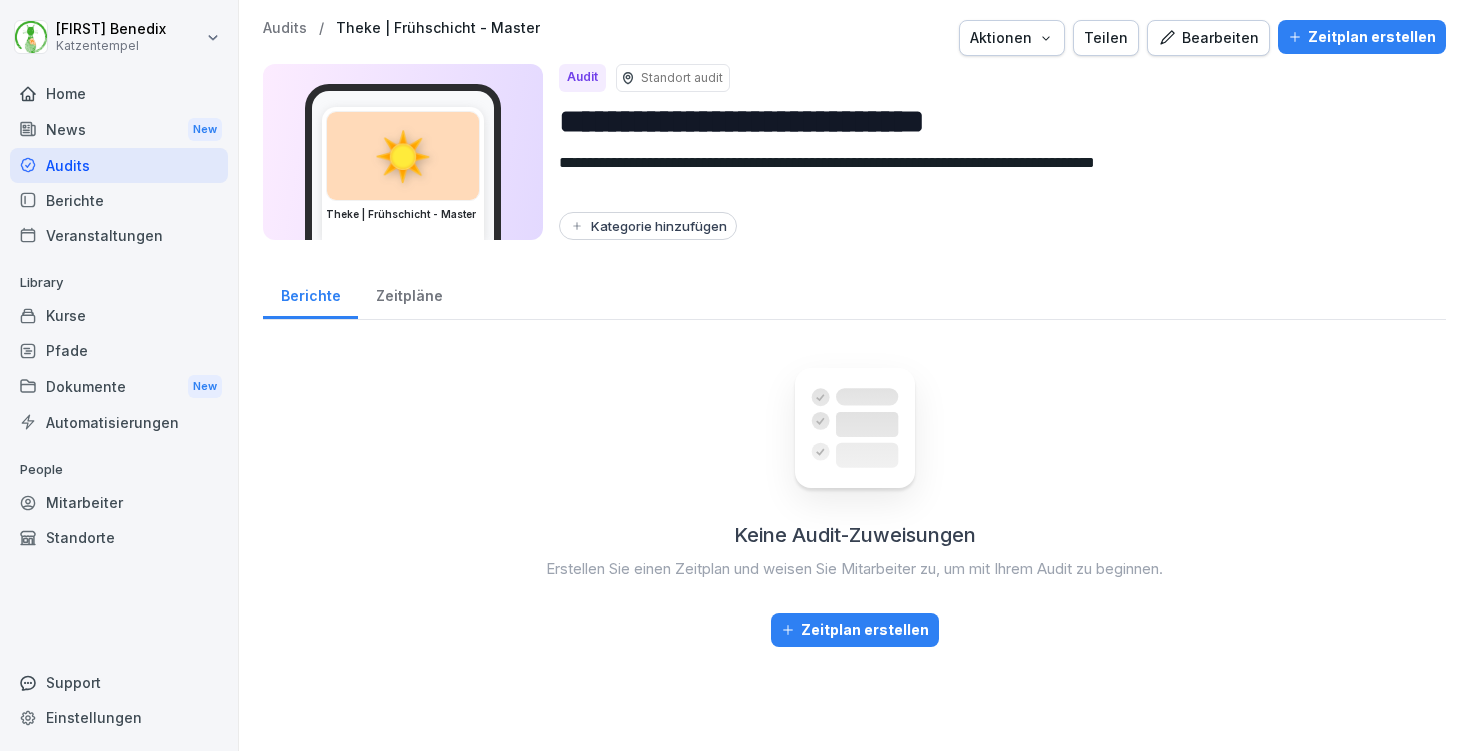 click on "Kategorie hinzufügen" at bounding box center (648, 226) 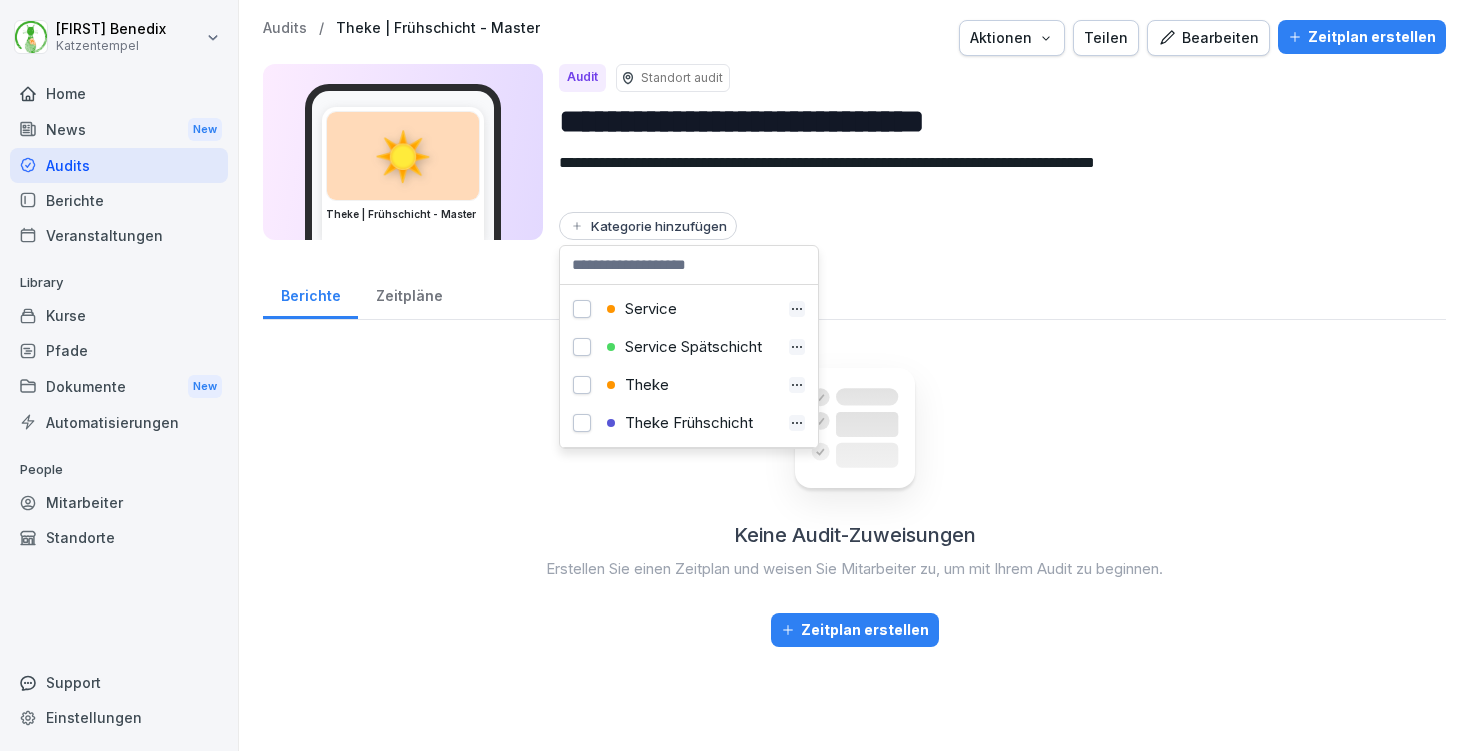 scroll, scrollTop: 203, scrollLeft: 0, axis: vertical 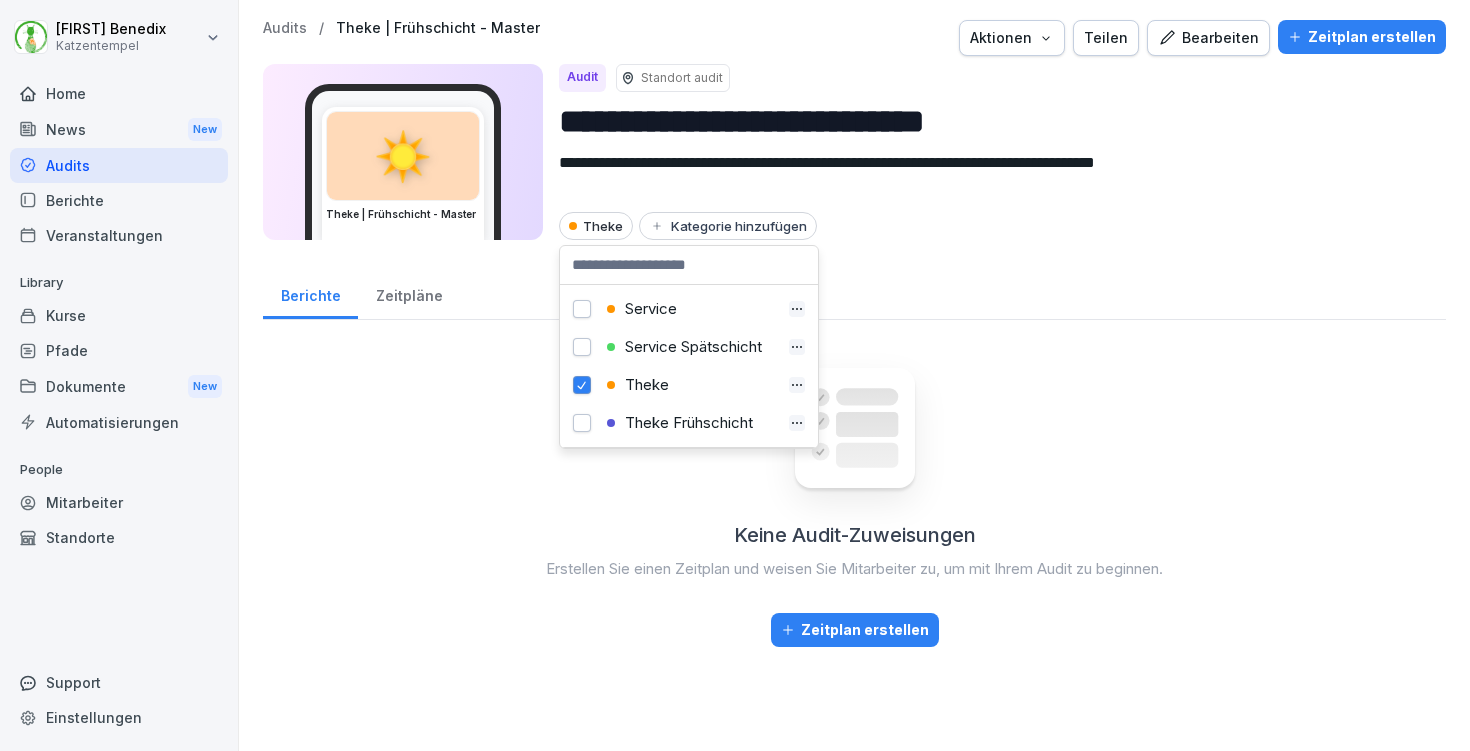 click on "Theke Frühschicht" at bounding box center (690, 423) 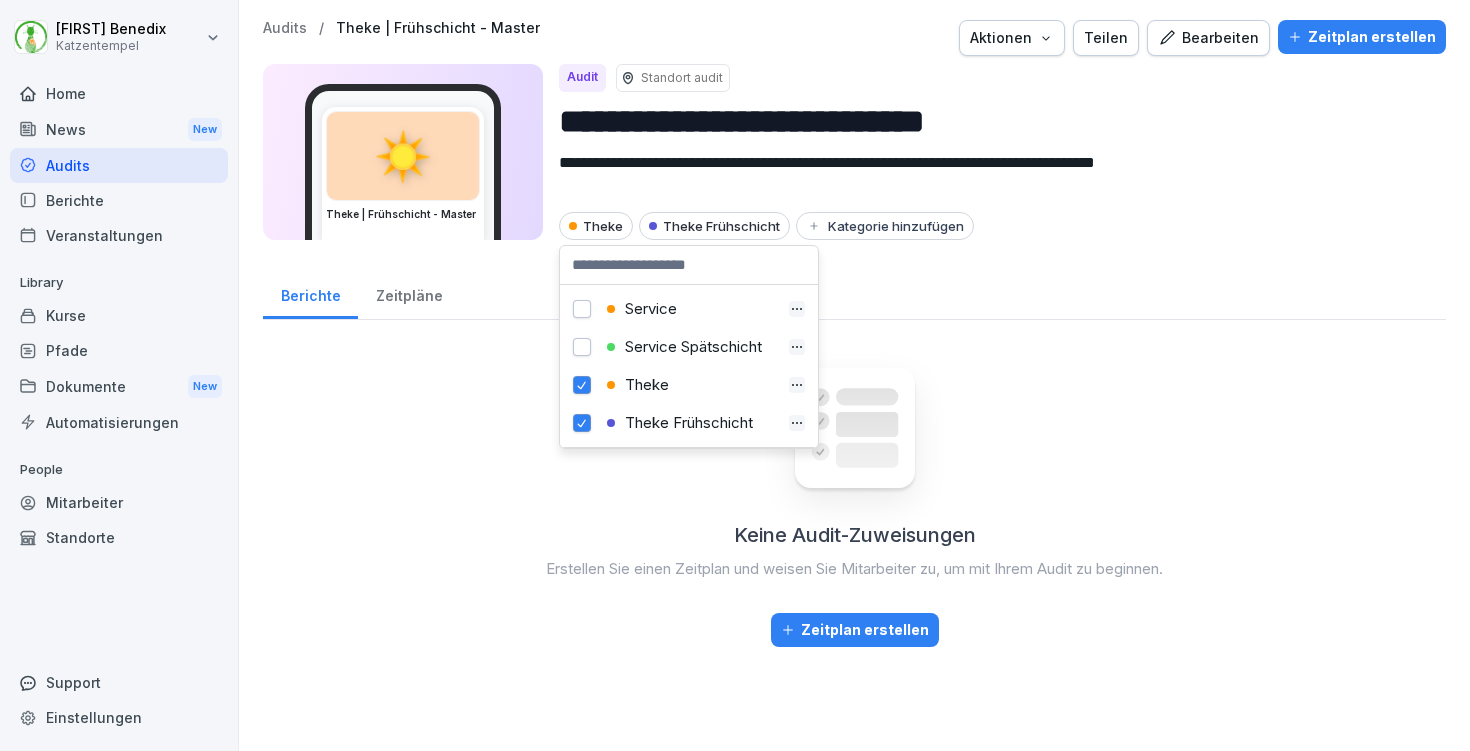 click on "**********" at bounding box center (994, 121) 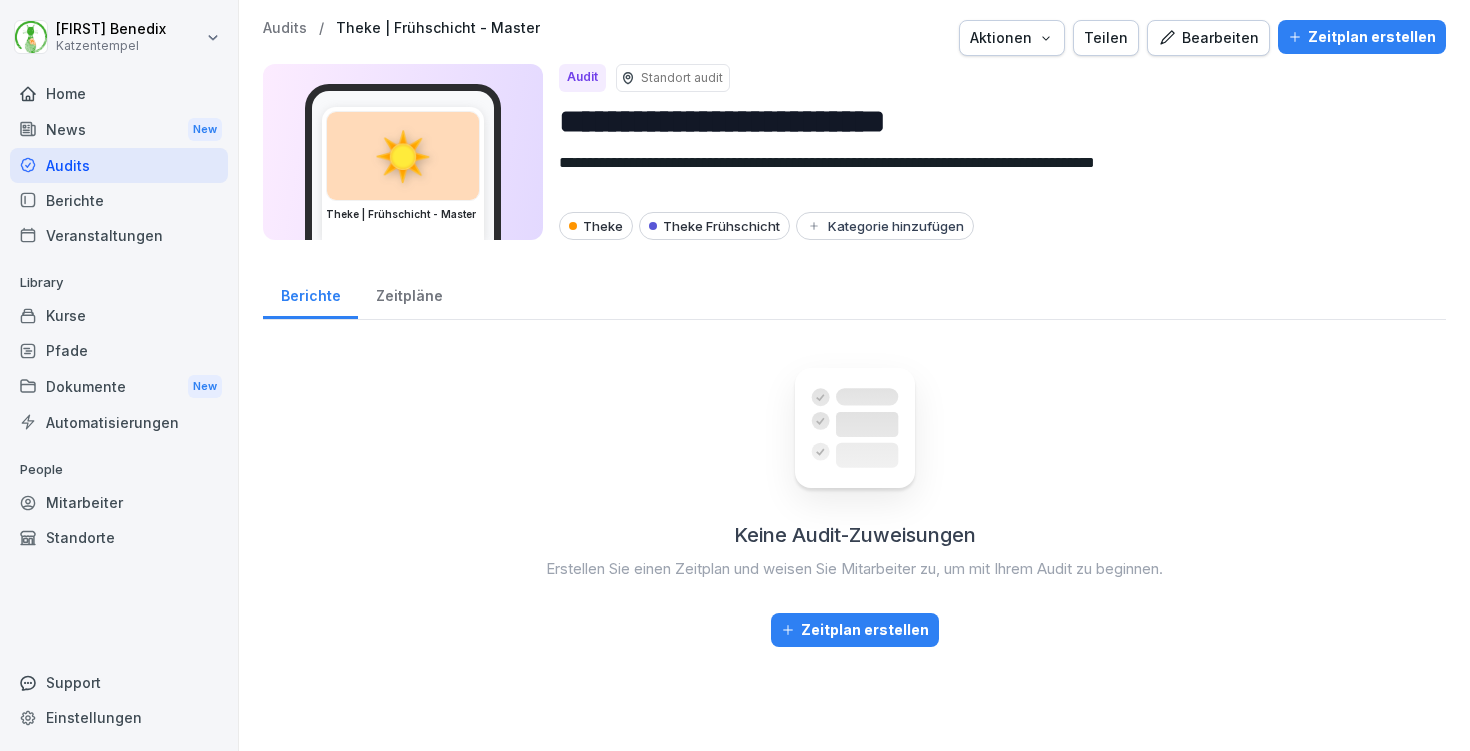 type on "**********" 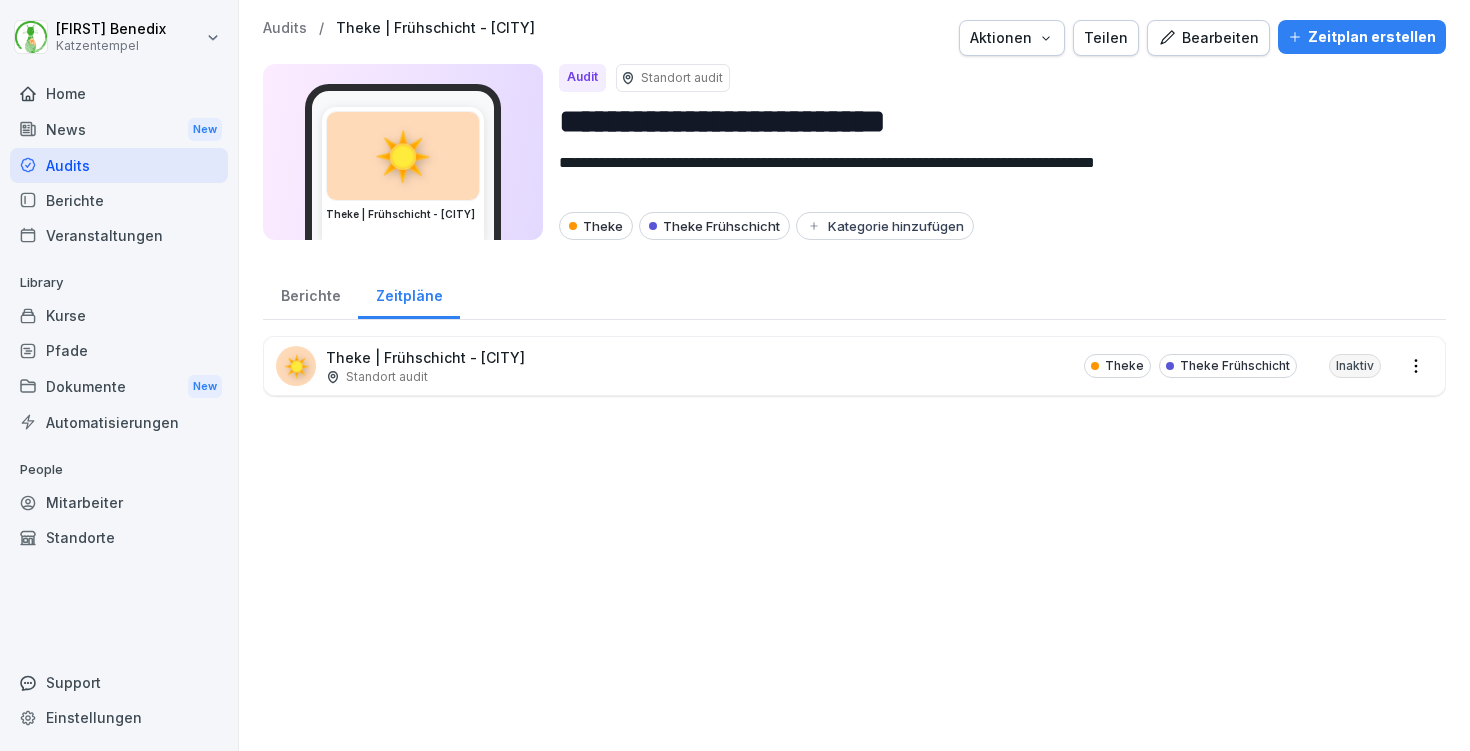 click on "☀️ Theke | Frühschicht - [CITY] Standort audit Theke Theke Frühschicht Inaktiv" at bounding box center [854, 366] 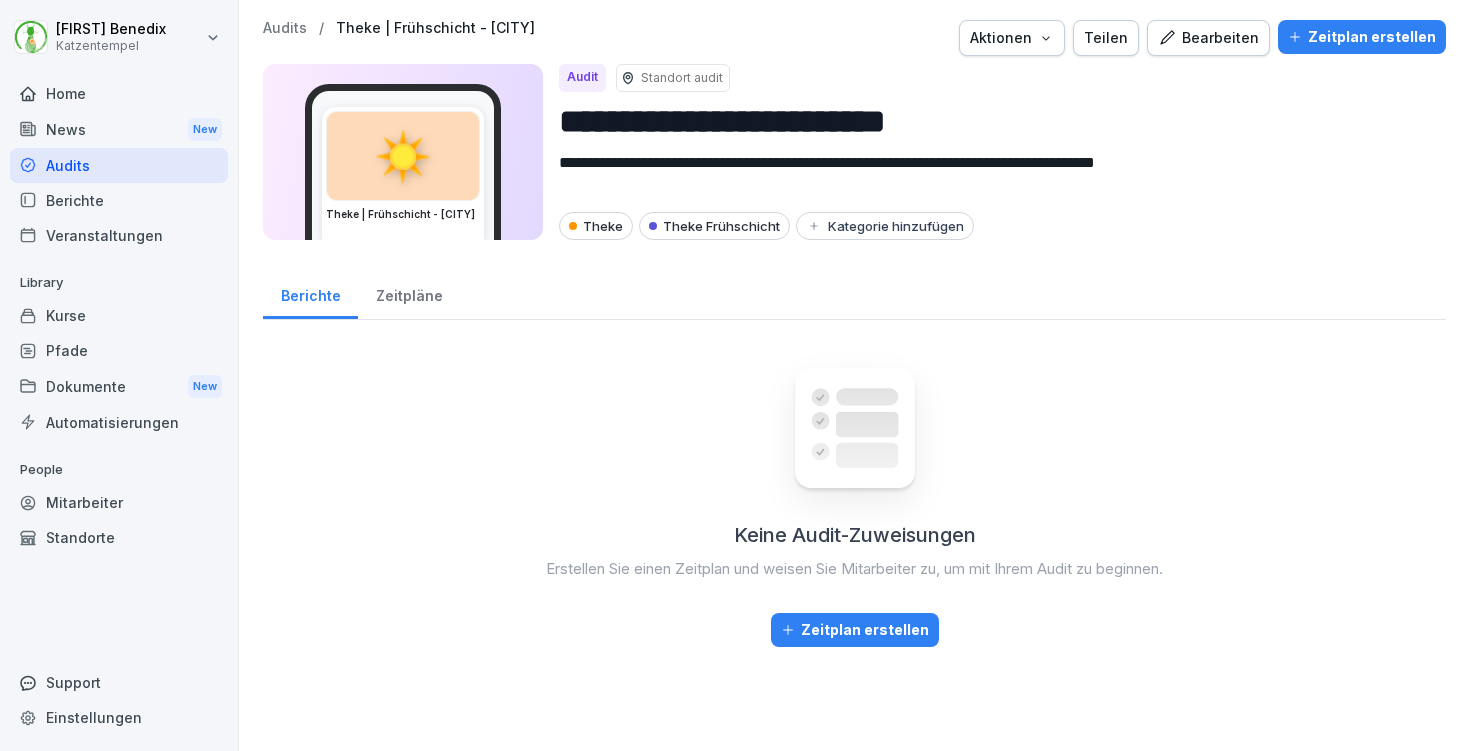click on "Zeitplan erstellen" at bounding box center (855, 630) 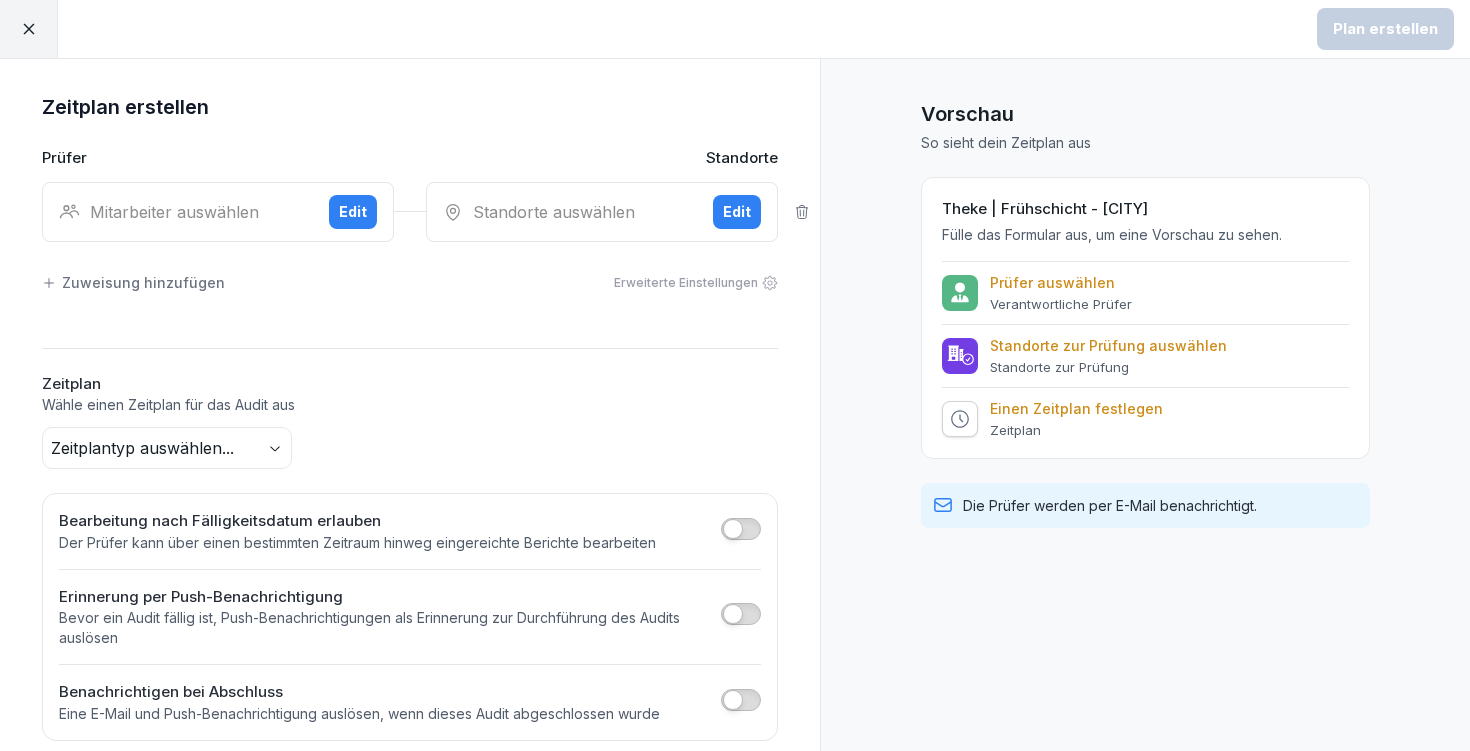 click on "Mitarbeiter auswählen Edit" at bounding box center (218, 212) 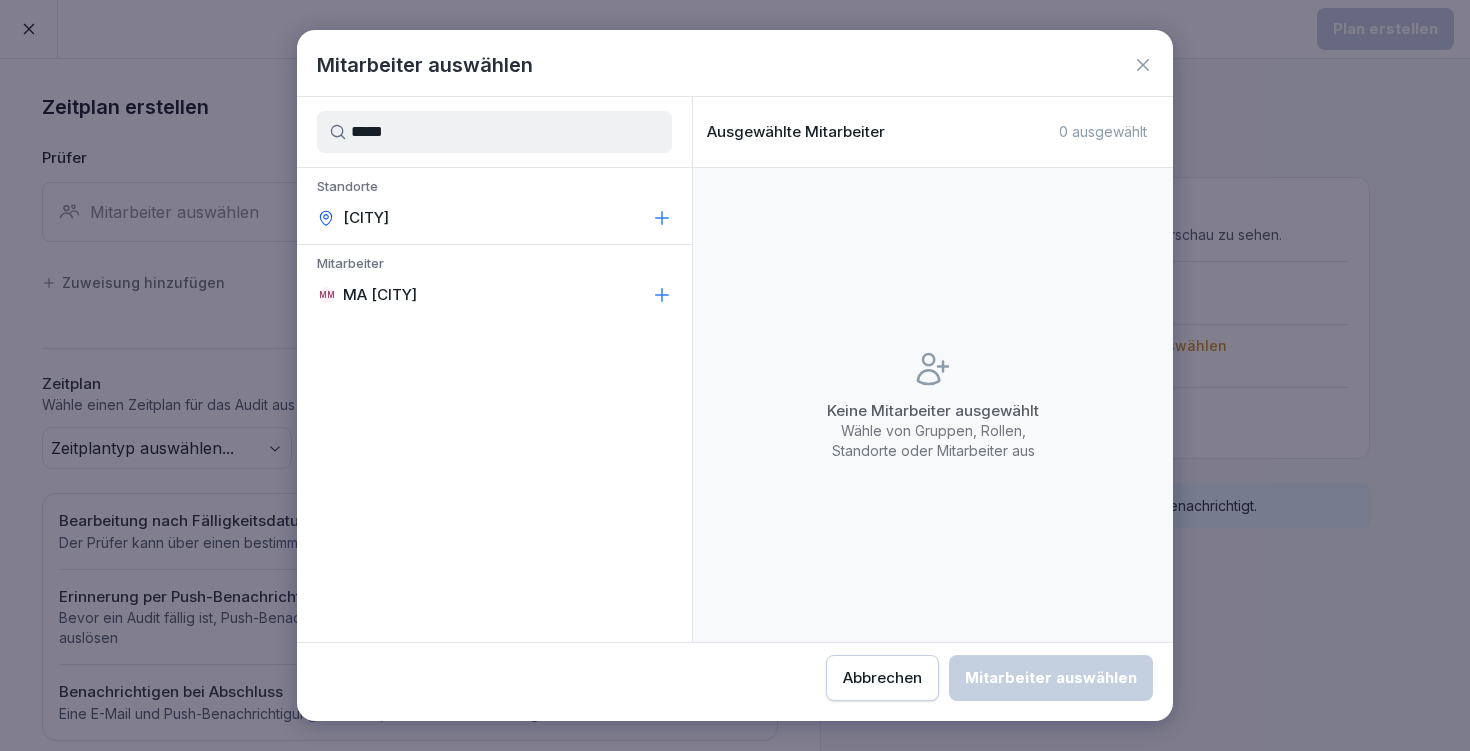 type on "*****" 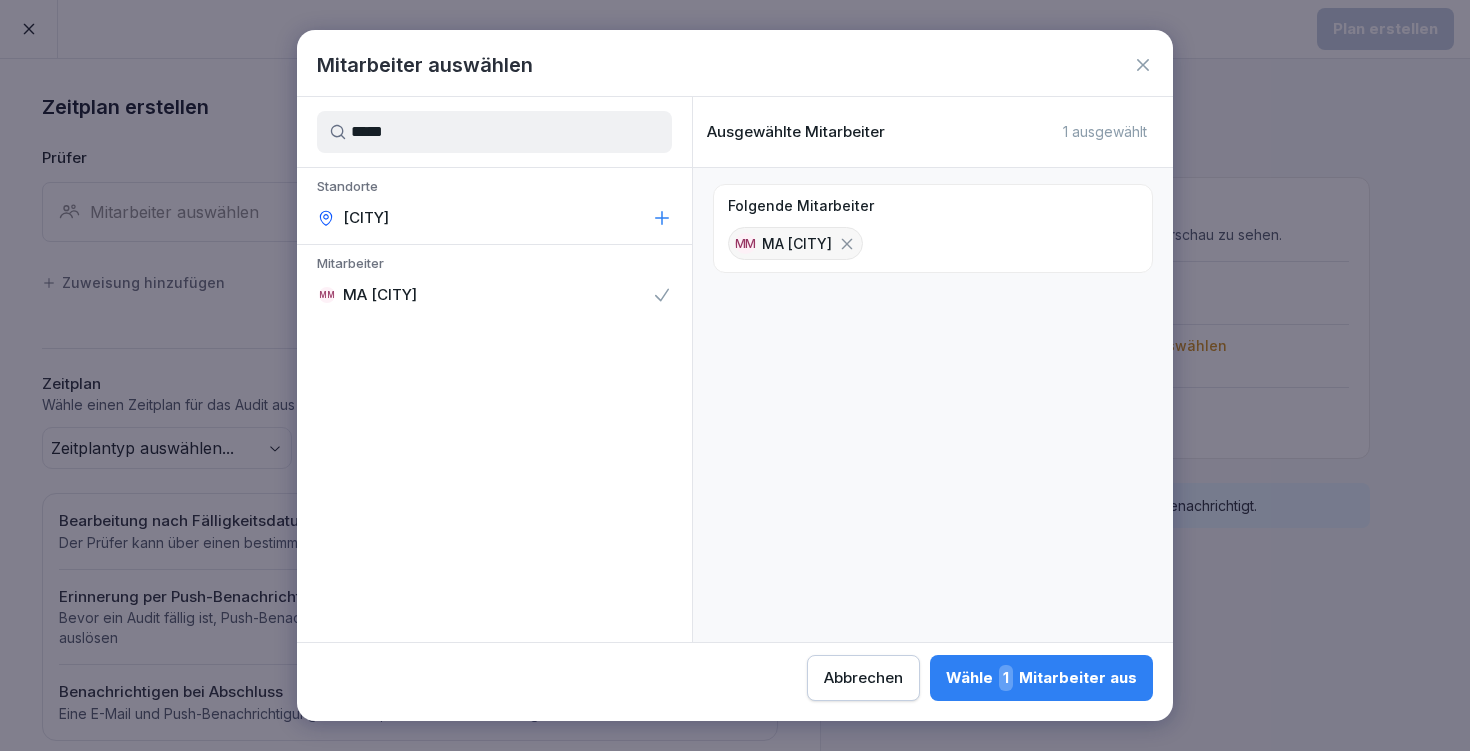 click on "Wähle  1  Mitarbeiter aus" at bounding box center (1041, 678) 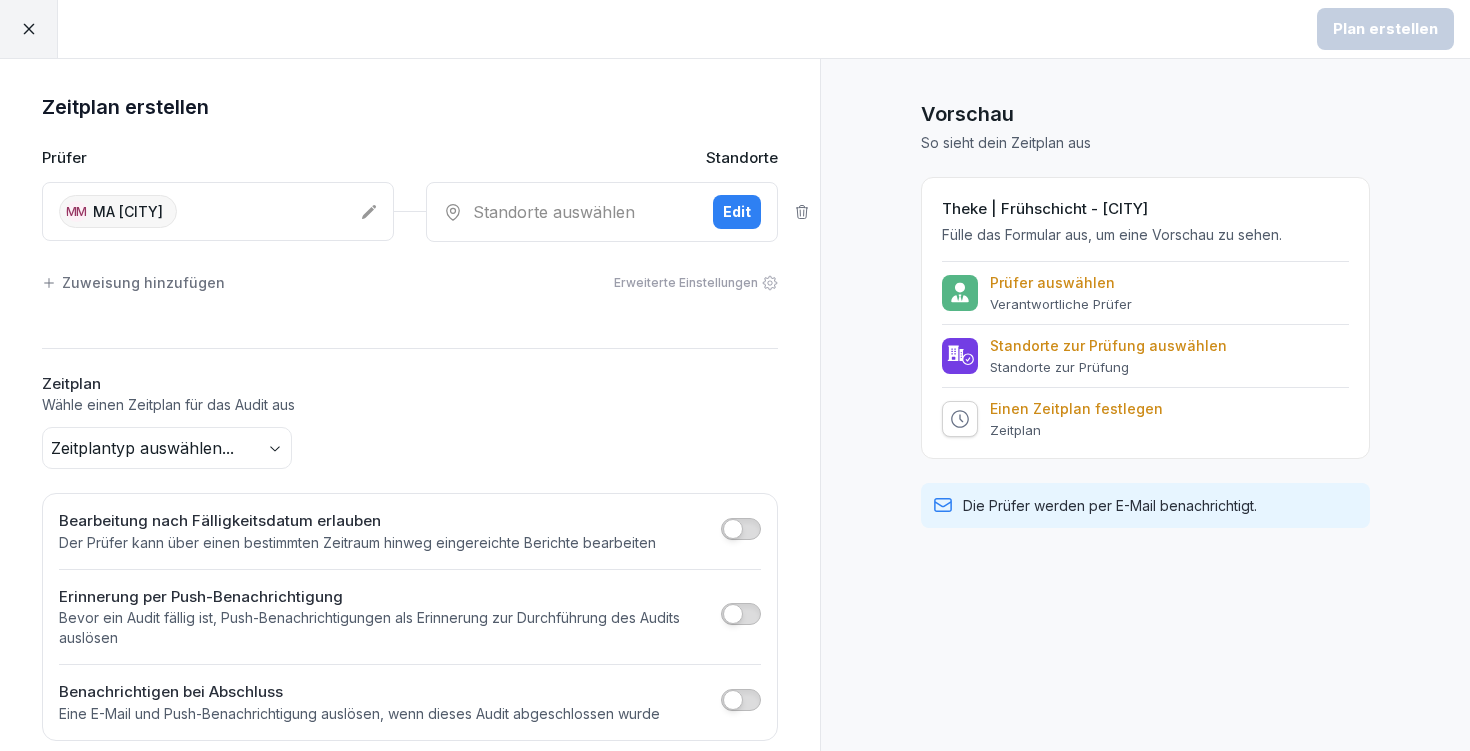click on "Standorte auswählen" at bounding box center (570, 212) 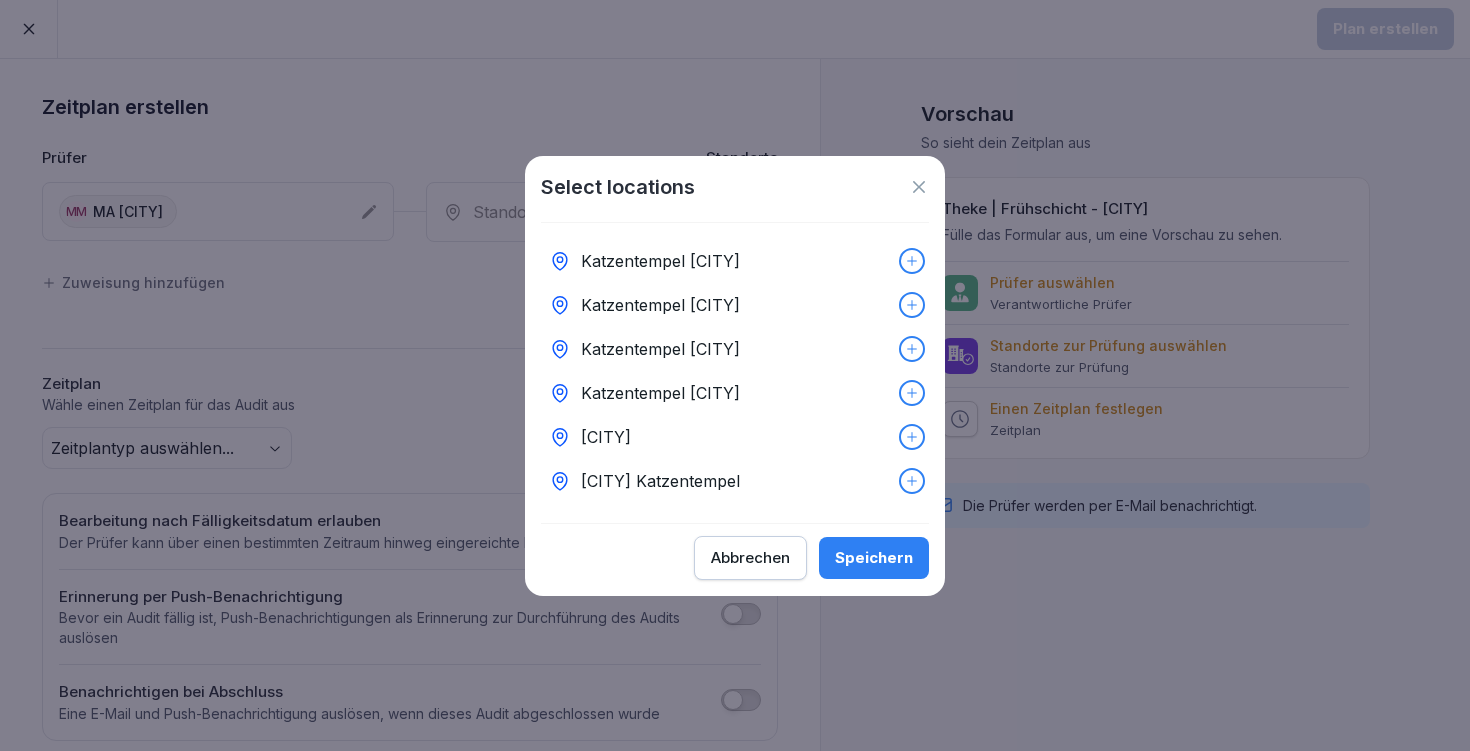 click on "[CITY]" at bounding box center (735, 437) 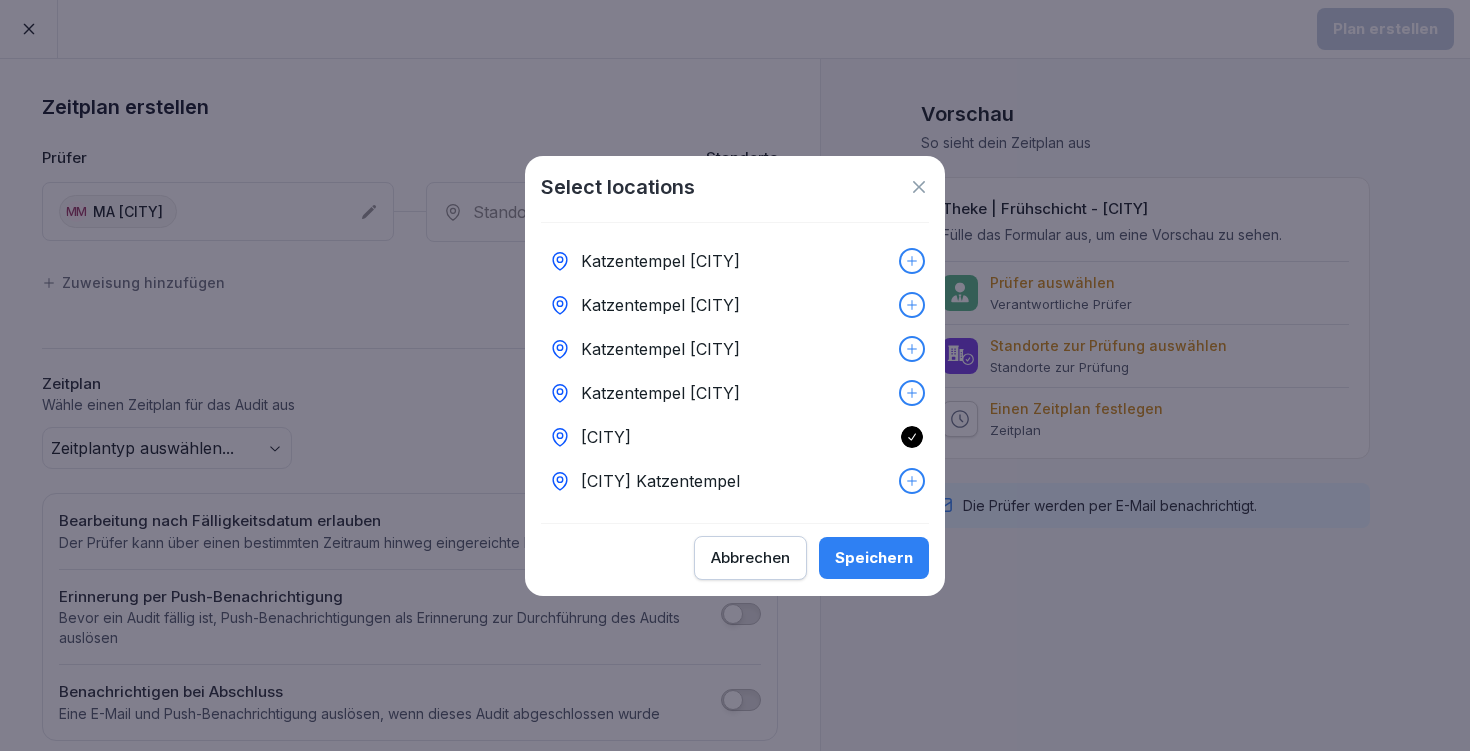 click on "Speichern" at bounding box center (874, 558) 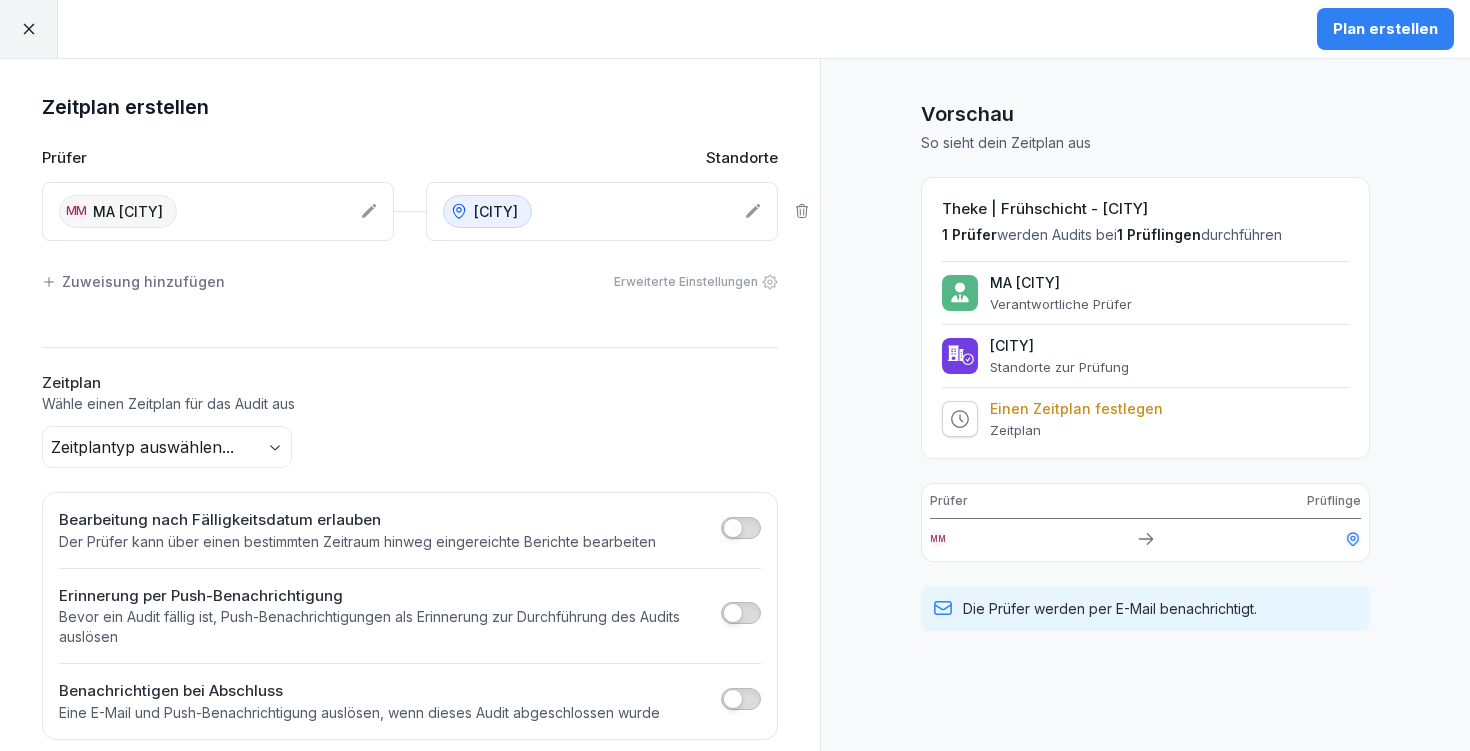 click on "Plan erstellen Zeitplan erstellen Prüfer Standorte MM MA [CITY] [CITY] Türkenstraße Zuweisung hinzufügen Erweiterte Einstellungen Zeitplan Wähle einen Zeitplan für das Audit aus Zeitplantyp auswählen... Bearbeitung nach Fälligkeitsdatum erlauben Der Prüfer kann über einen bestimmten Zeitraum hinweg eingereichte Berichte bearbeiten Erinnerung per Push-Benachrichtigung Bevor ein Audit fällig ist, Push-Benachrichtigungen als Erinnerung zur Durchführung des Audits auslösen Benachrichtigen bei Abschluss Eine E-Mail und Push-Benachrichtigung auslösen, wenn dieses Audit abgeschlossen wurde Vorschau So sieht dein Zeitplan aus Theke | Frühschicht - [CITY] 1 Prüfer  werden Audits bei  1 Prüflingen  durchführen MA [CITY] Verantwortliche Prüfer [CITY] Türkenstraße Standorte zur Prüfung Einen Zeitplan festlegen Zeitplan Prüfer Prüflinge MM Die Prüfer werden per E-Mail benachrichtigt." at bounding box center [735, 375] 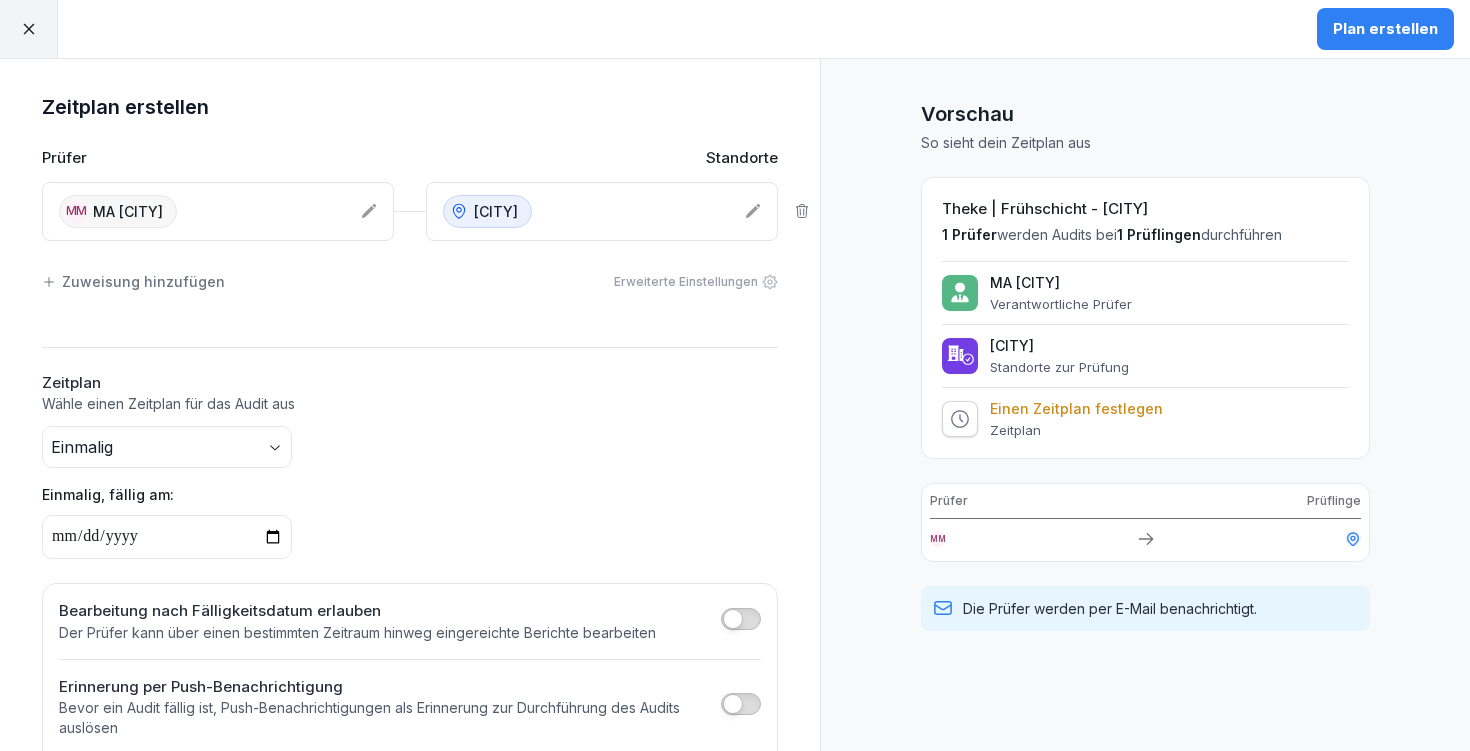 click at bounding box center [167, 537] 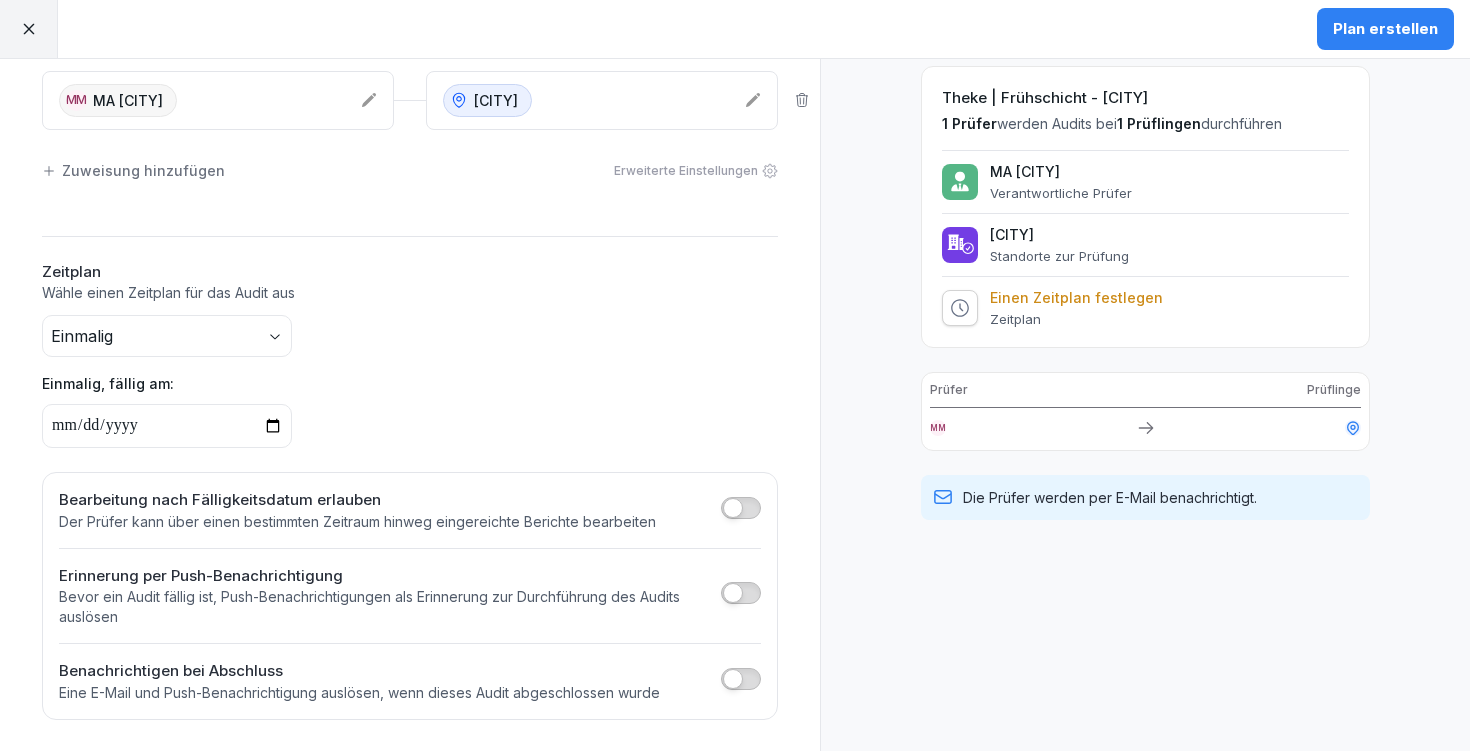 scroll, scrollTop: 110, scrollLeft: 0, axis: vertical 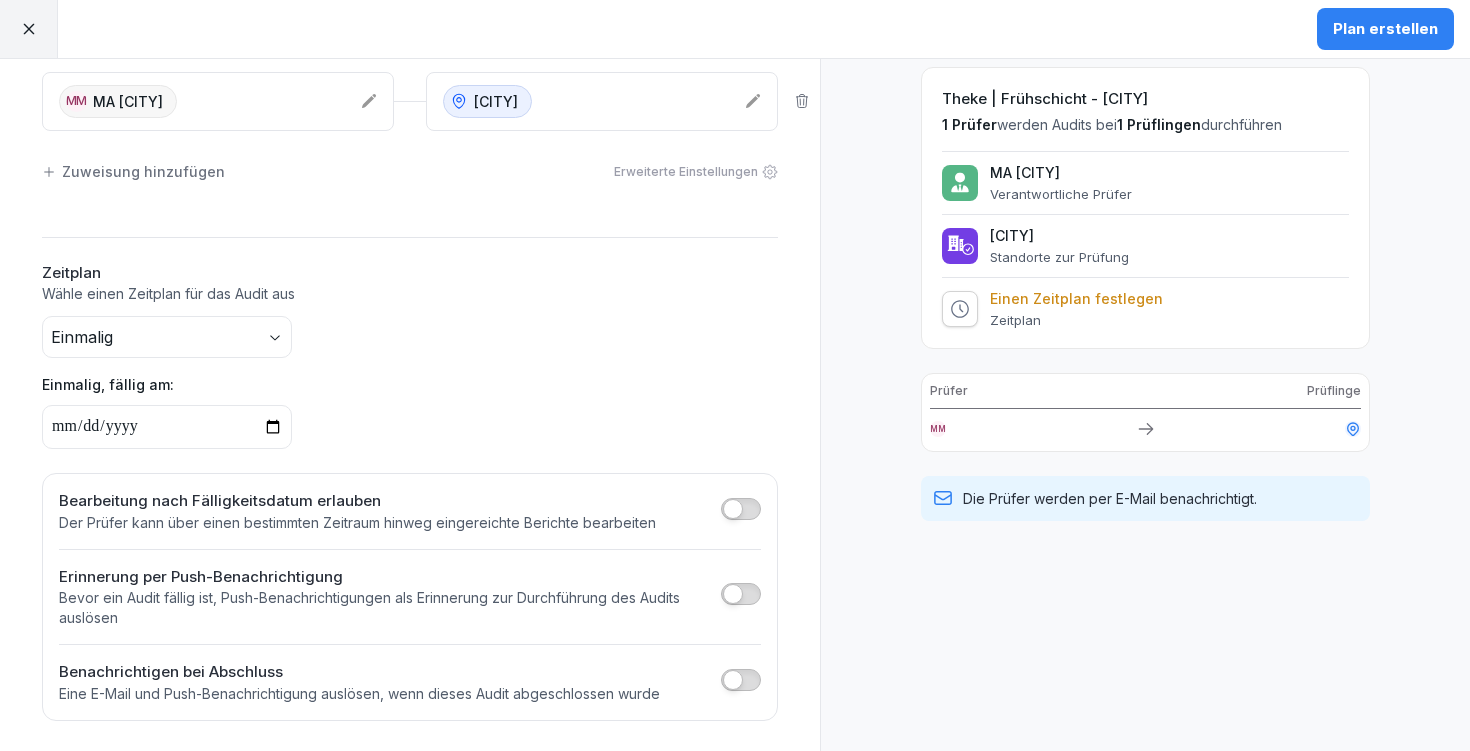 click on "Plan erstellen" at bounding box center (1385, 29) 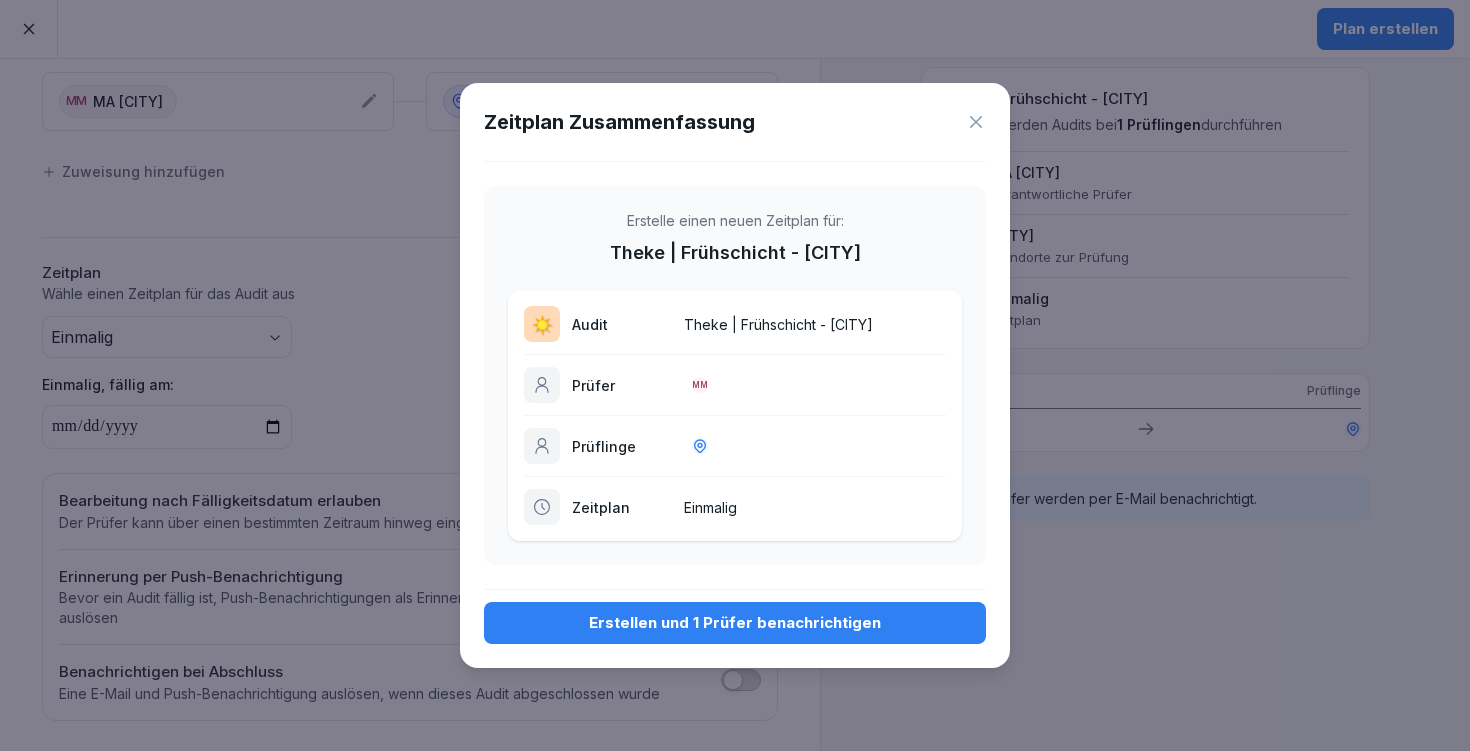 click on "Erstellen und 1 Prüfer benachrichtigen" at bounding box center [735, 623] 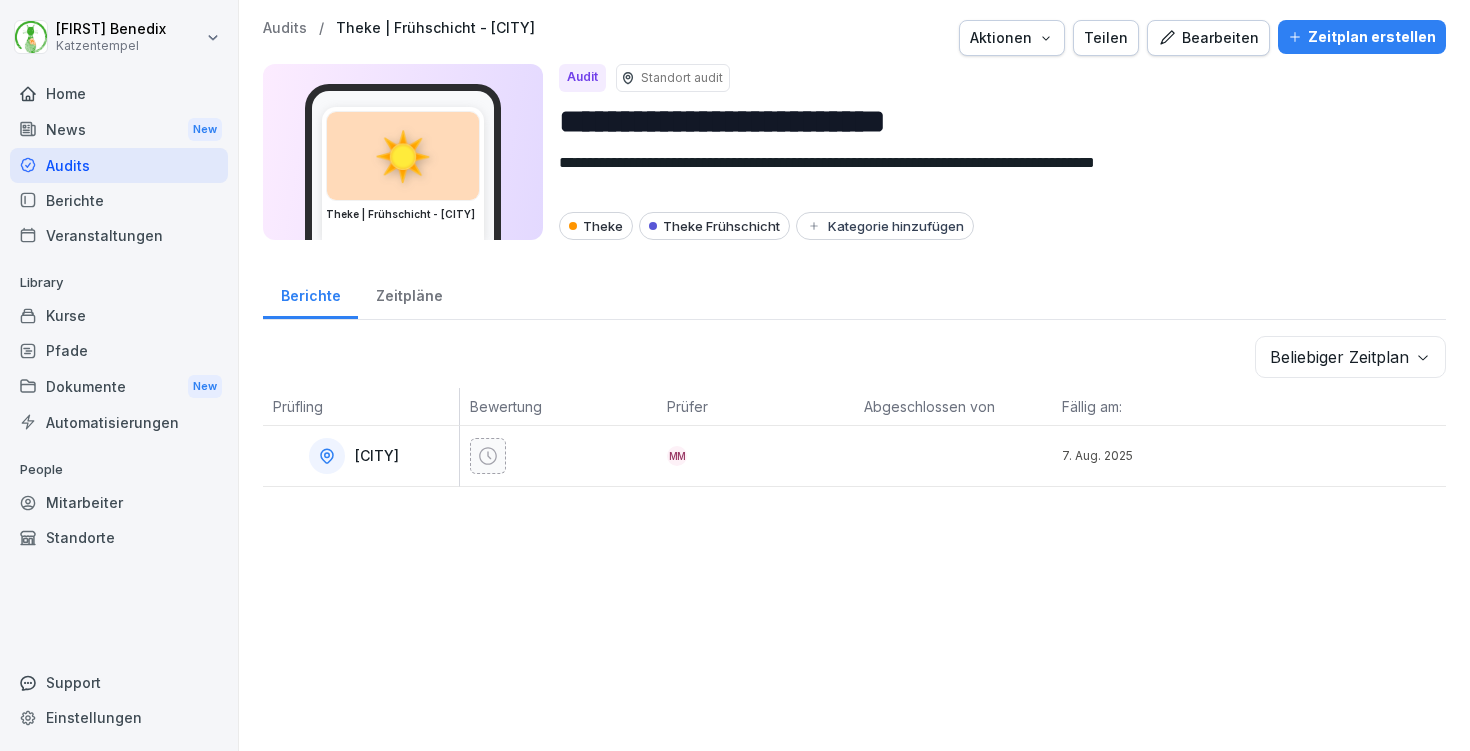 click on "Audits" at bounding box center [285, 28] 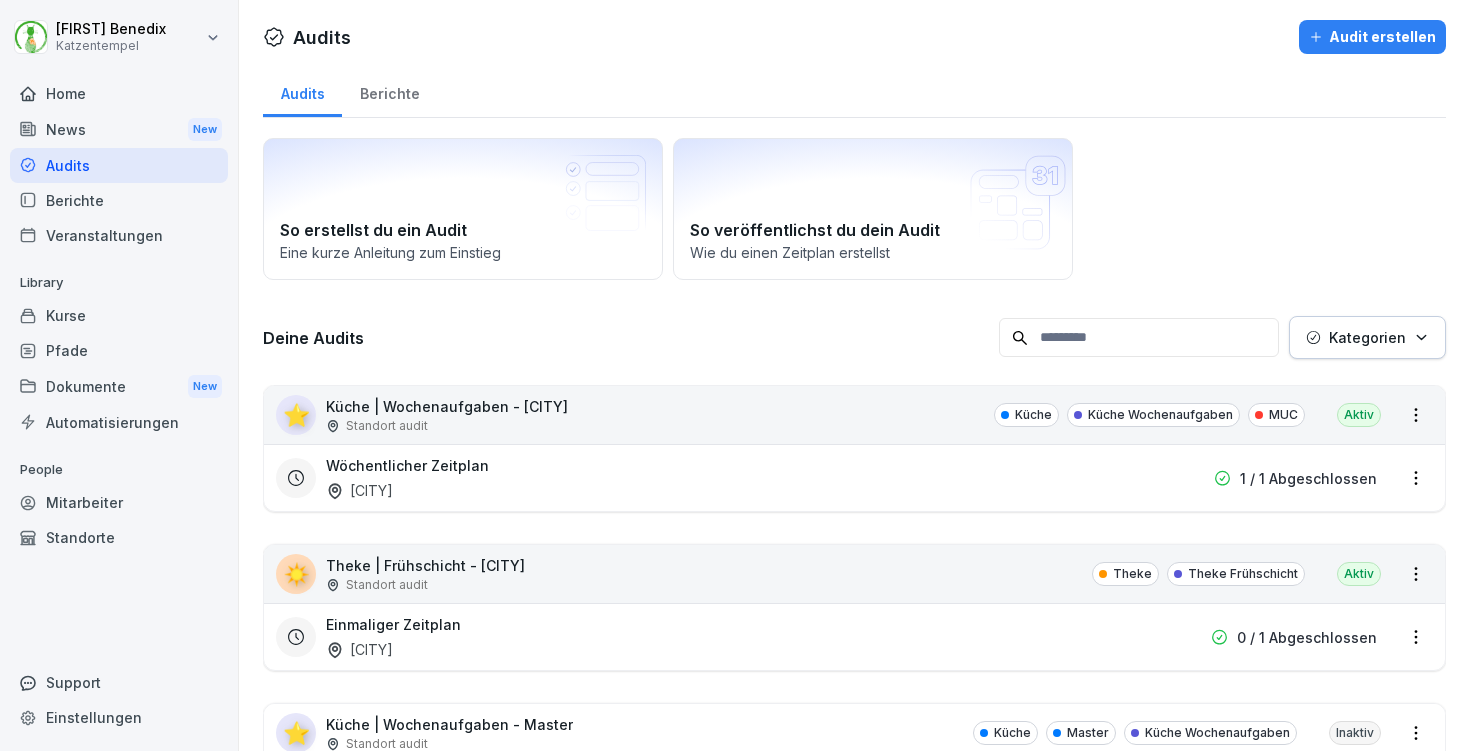 click on "Einmaliger Zeitplan [CITY]" at bounding box center [726, 637] 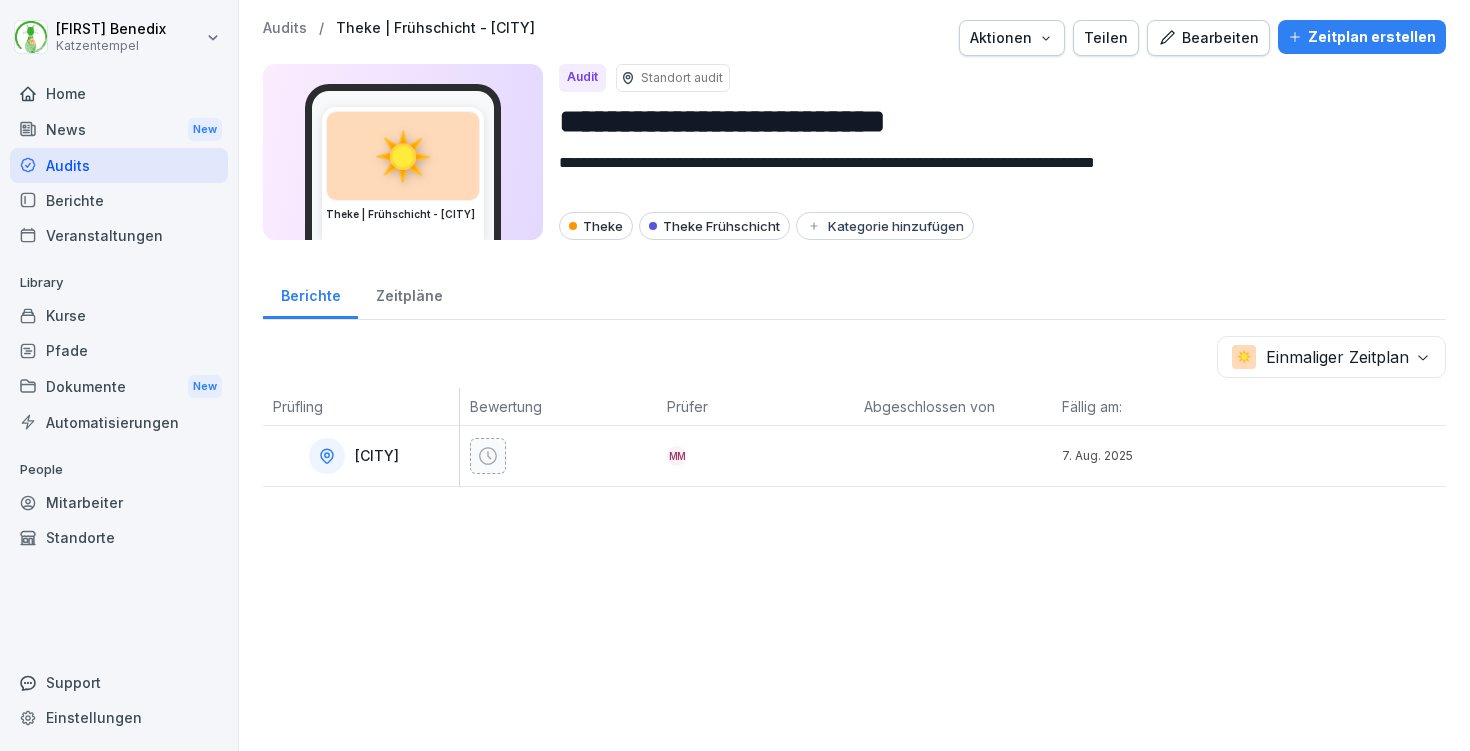 click on "Audits" at bounding box center [285, 28] 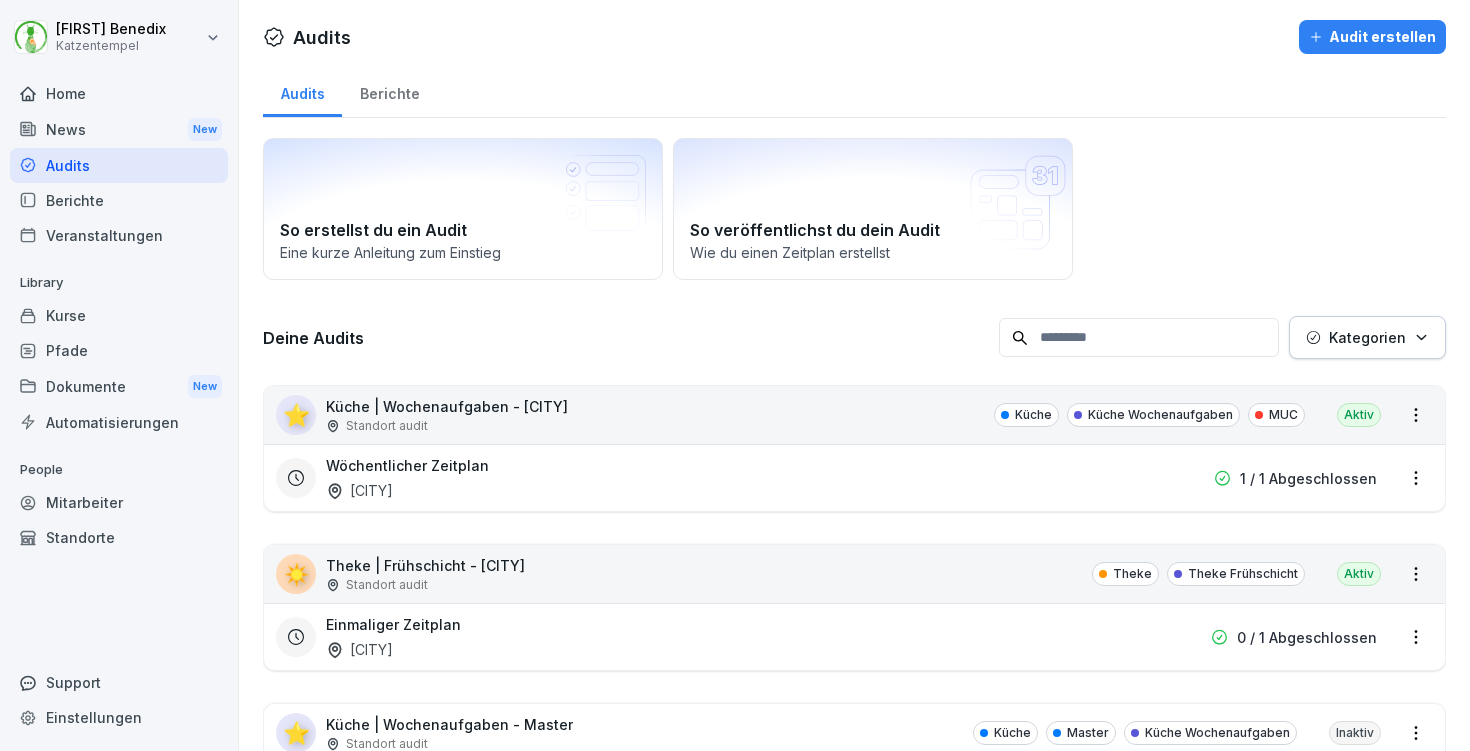 scroll, scrollTop: 0, scrollLeft: 0, axis: both 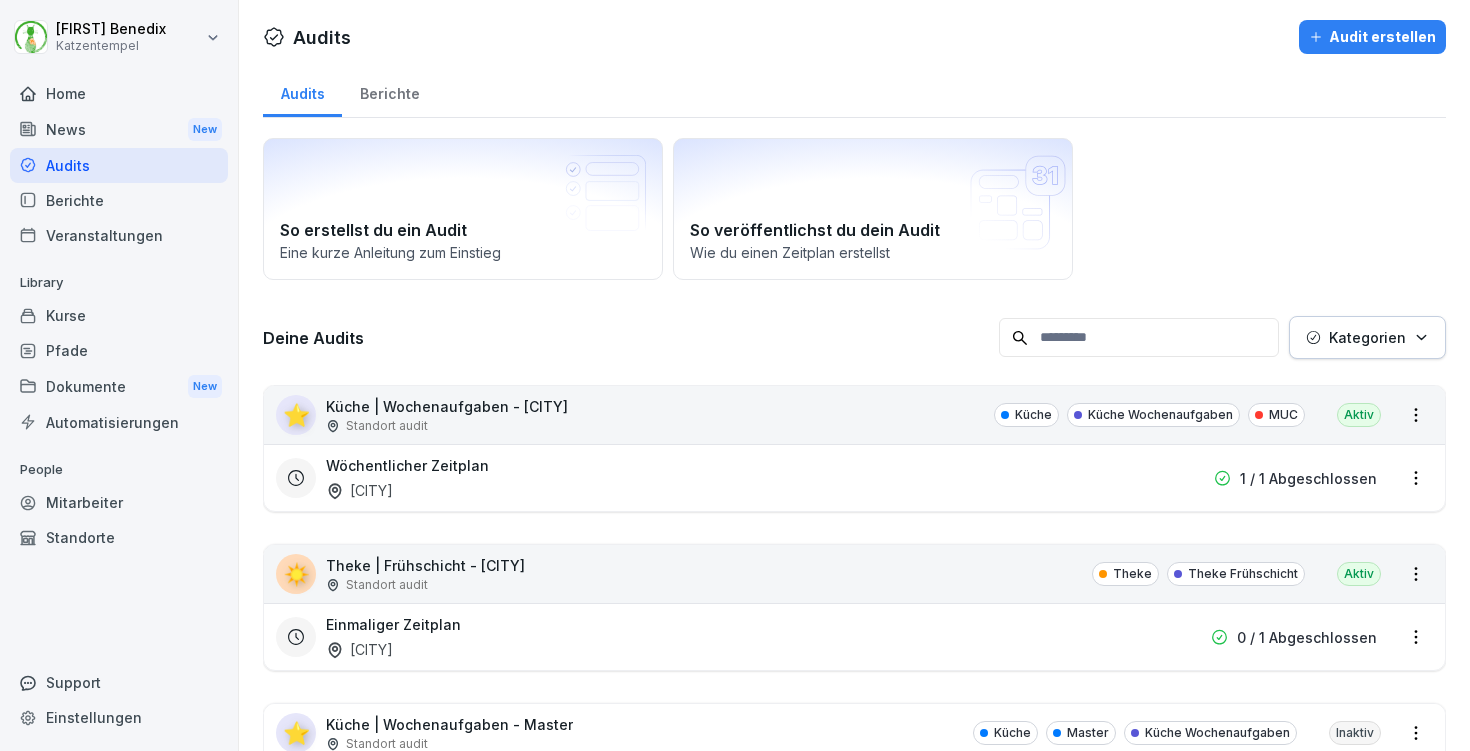 click on "Berichte" at bounding box center (389, 91) 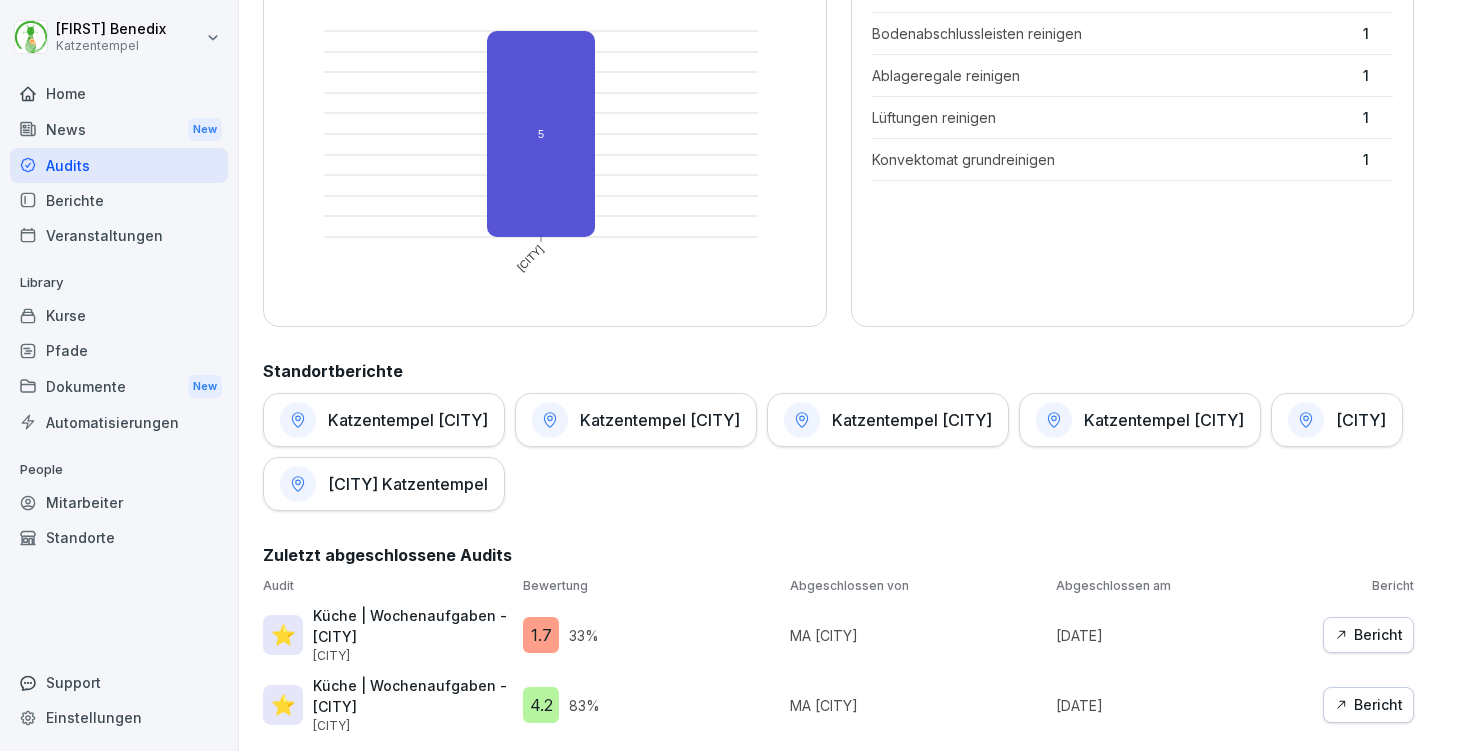 scroll, scrollTop: 693, scrollLeft: 0, axis: vertical 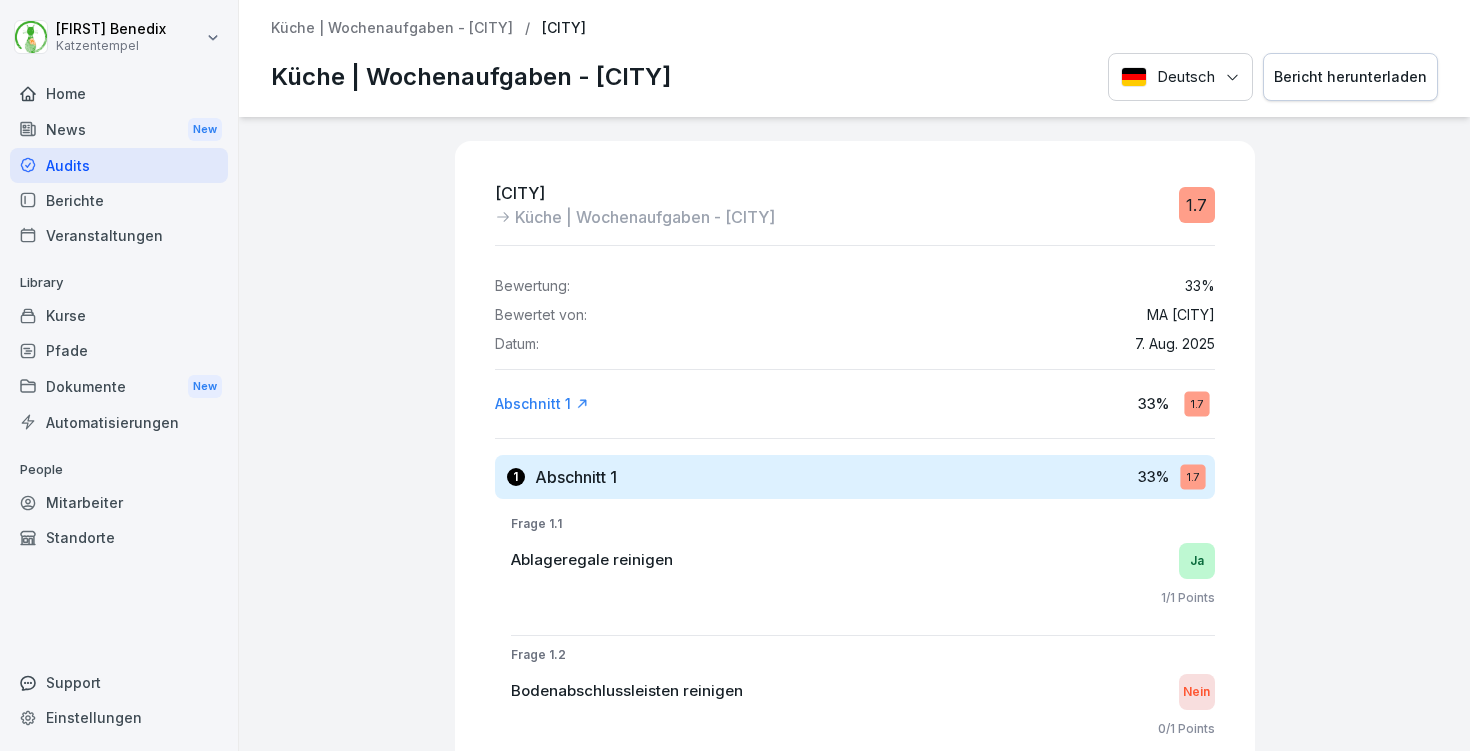 click on "33 %" at bounding box center (1153, 403) 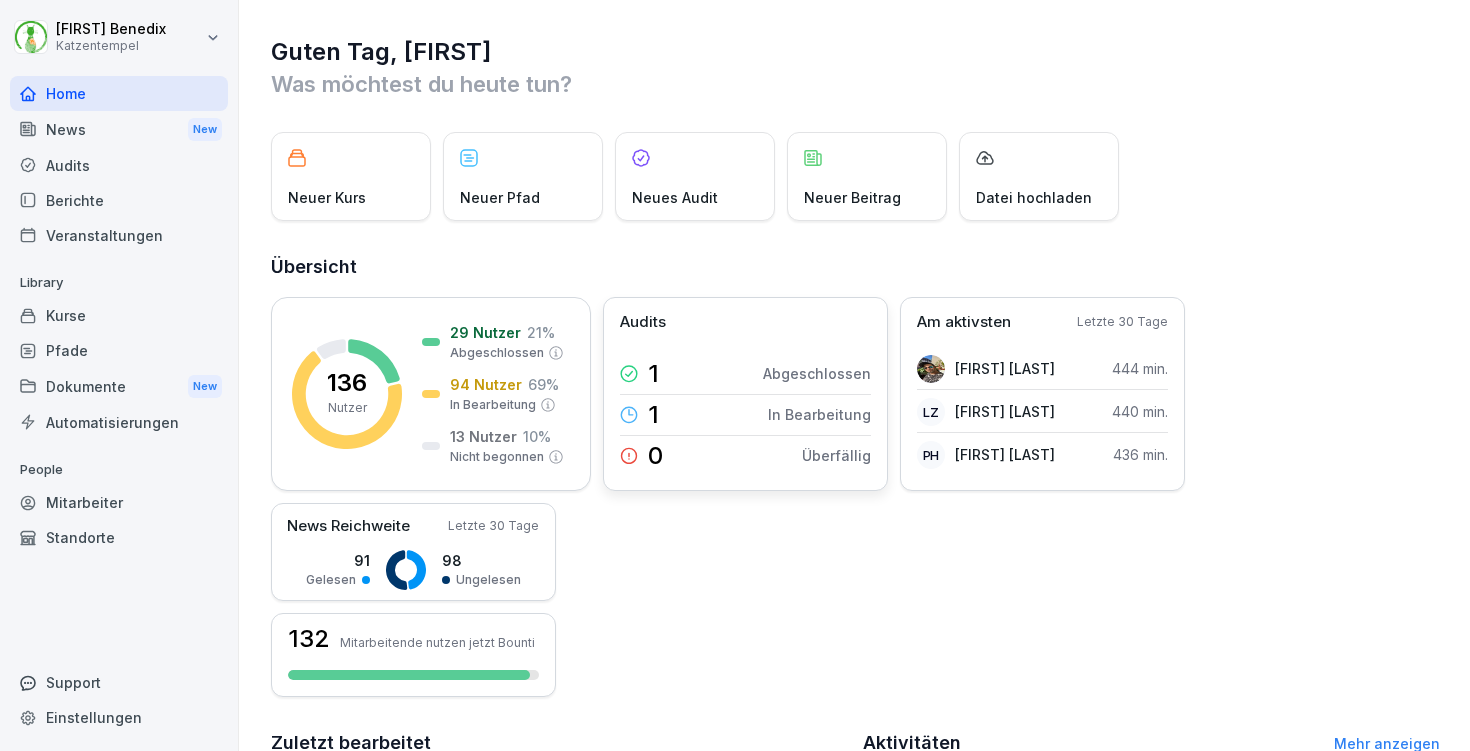 click on "1" at bounding box center (653, 374) 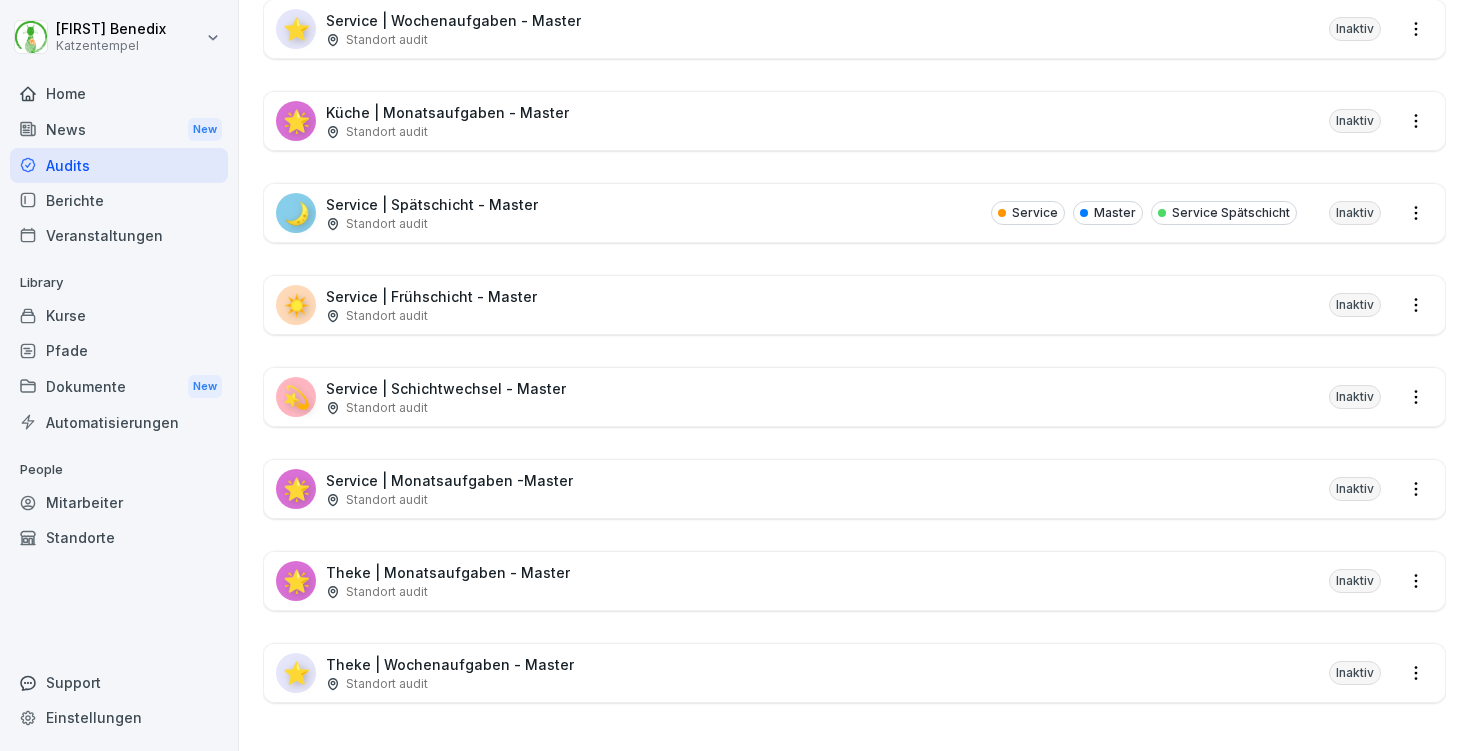 scroll, scrollTop: 1363, scrollLeft: 0, axis: vertical 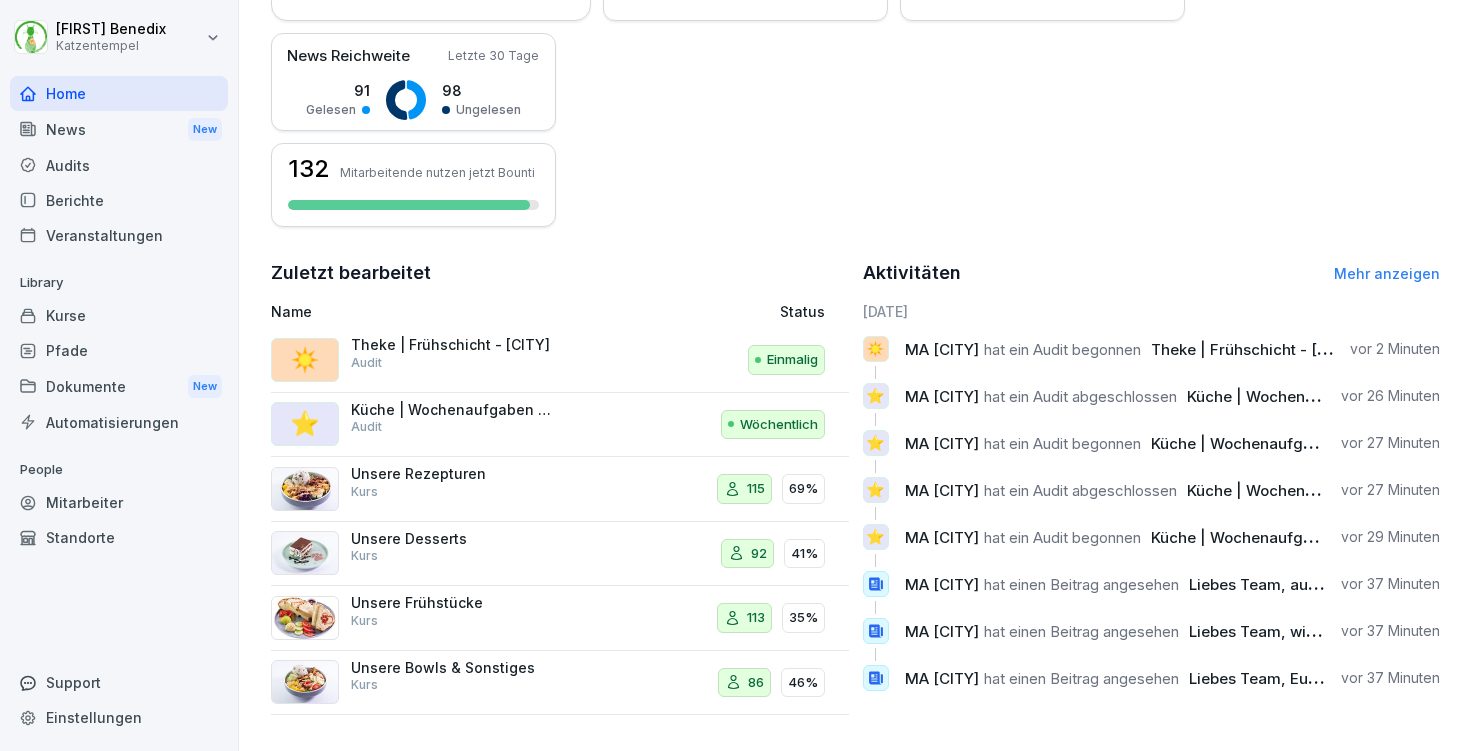 click on "Mehr anzeigen" at bounding box center (1387, 273) 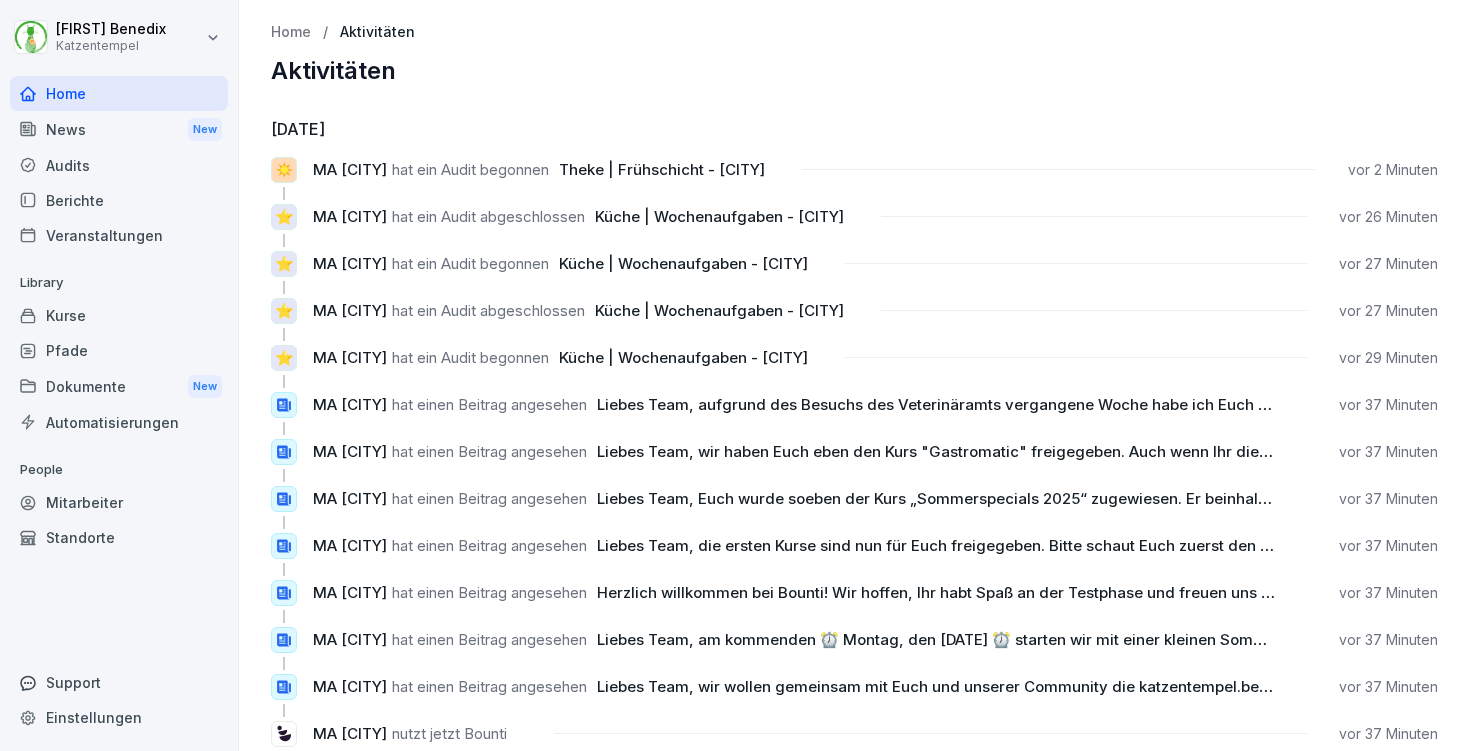 scroll, scrollTop: 0, scrollLeft: 0, axis: both 